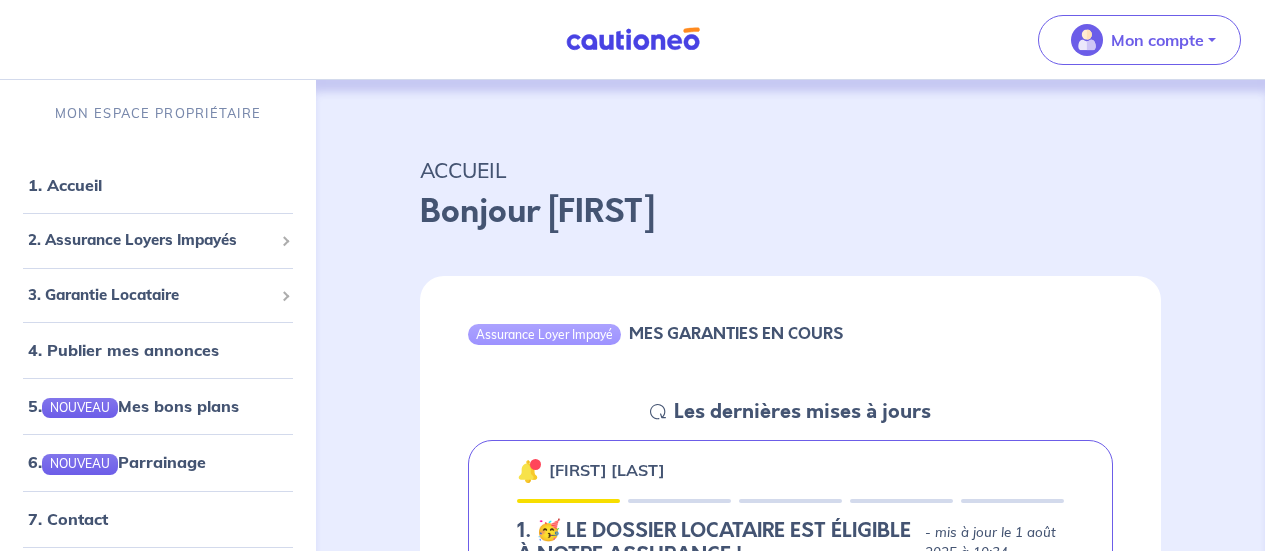 scroll, scrollTop: 240, scrollLeft: 0, axis: vertical 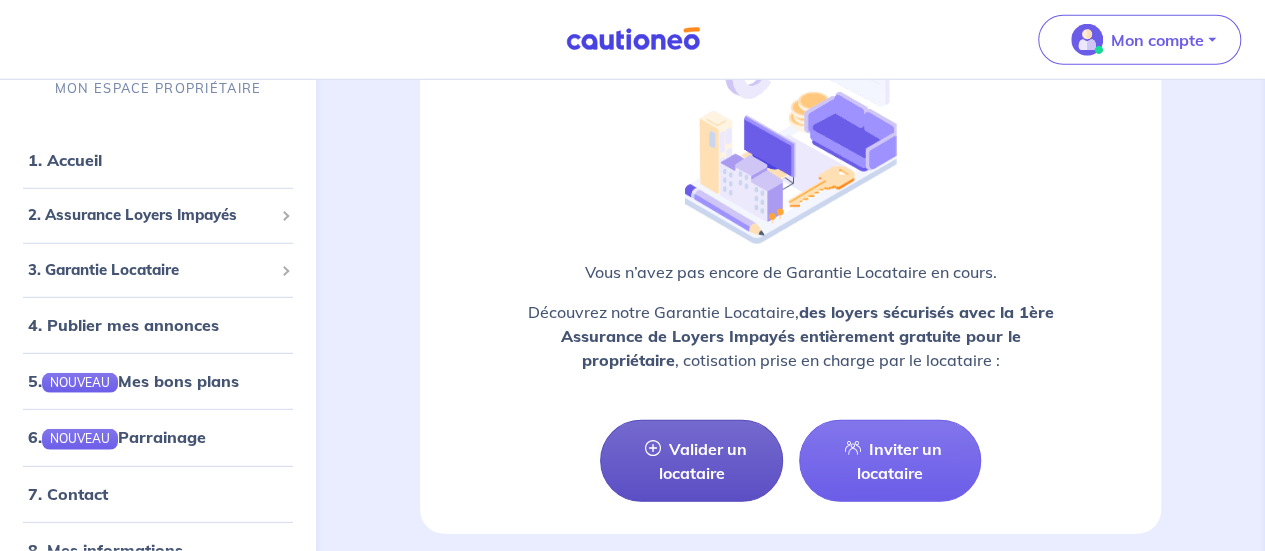 click on "Valider un locataire" at bounding box center (691, 461) 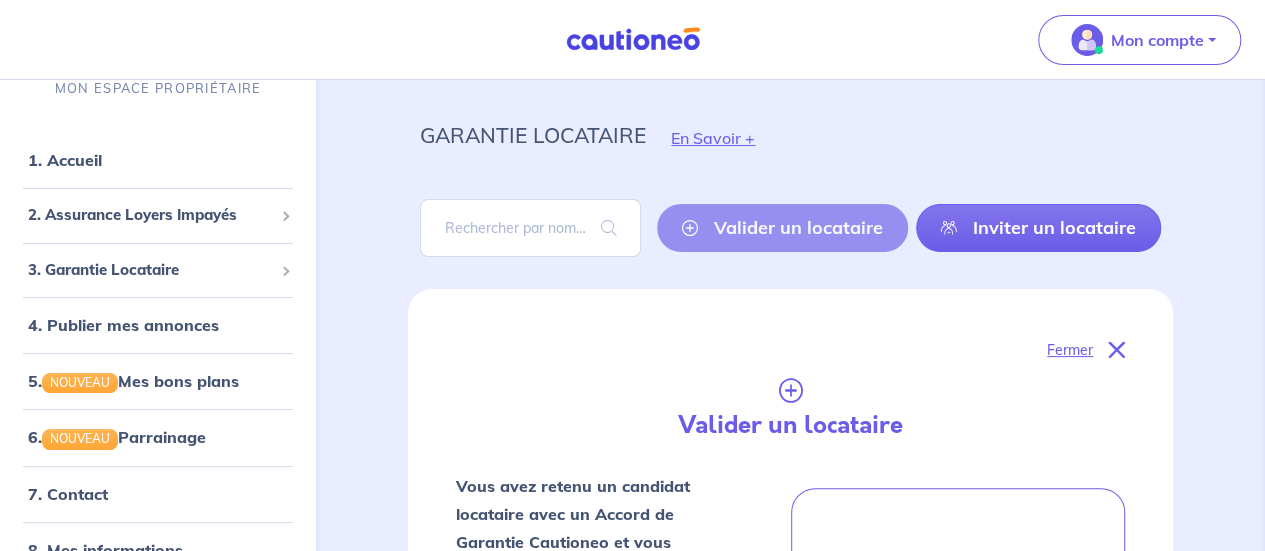 scroll, scrollTop: 0, scrollLeft: 0, axis: both 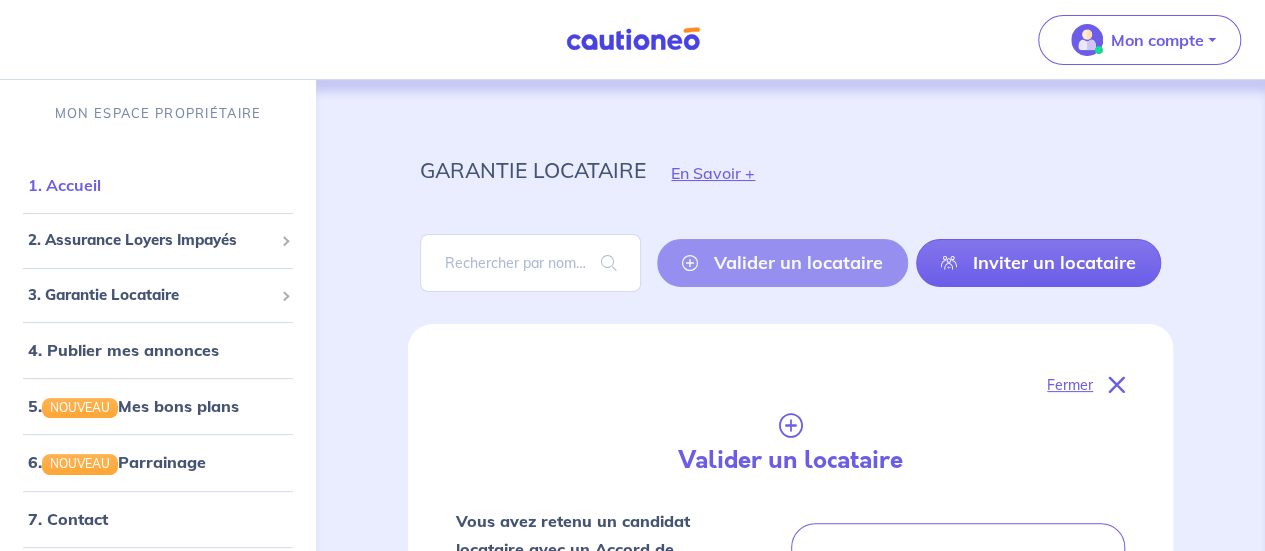 click on "1. Accueil" at bounding box center (64, 185) 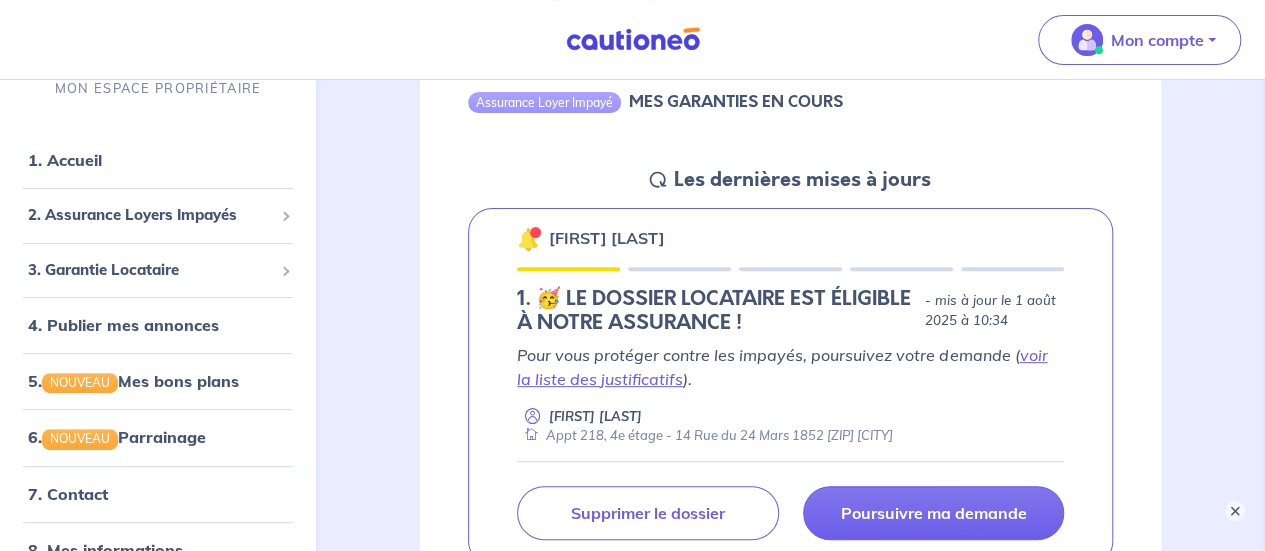 scroll, scrollTop: 200, scrollLeft: 0, axis: vertical 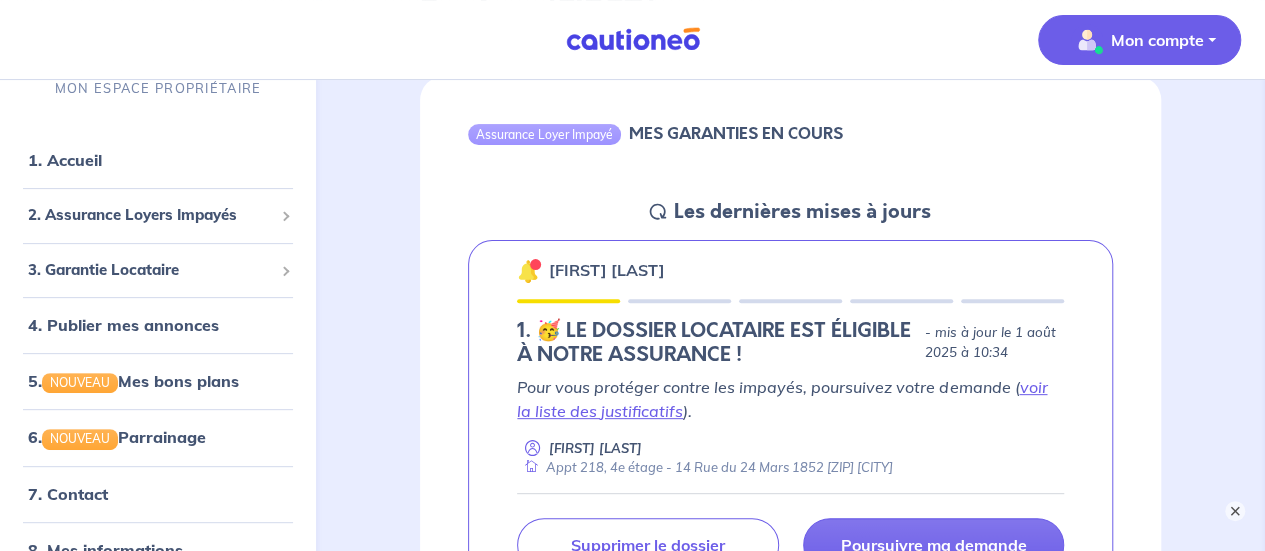 click on "Mon compte" at bounding box center (1157, 40) 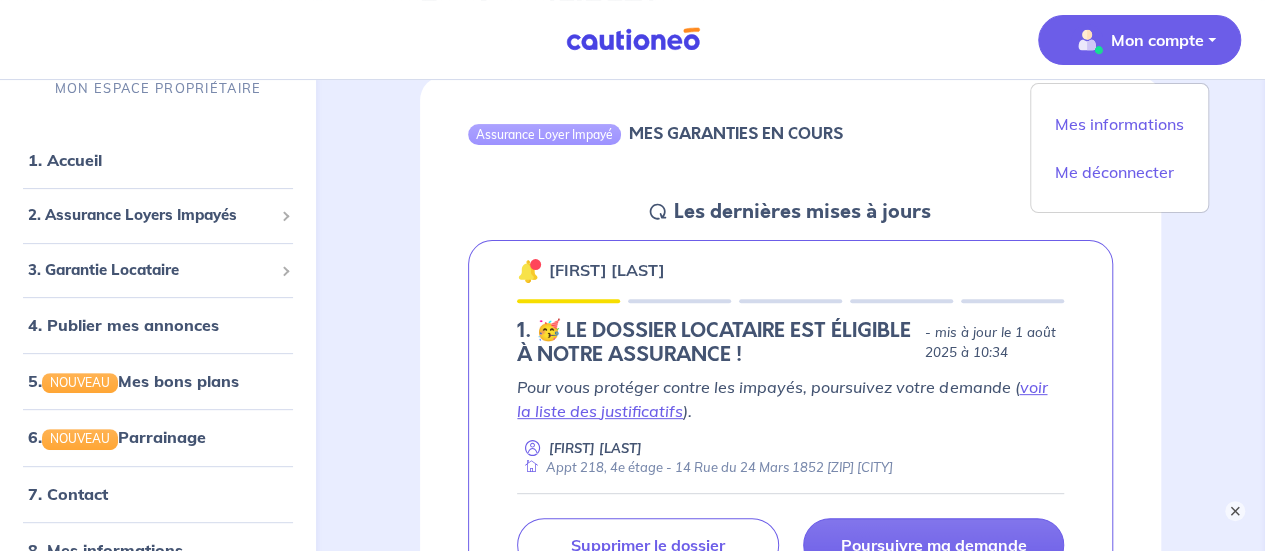 click on "Assurance Loyer Impayé MES GARANTIES EN COURS Les dernières mises à jours Karim HJIAJ 1.︎ 🥳 LE DOSSIER LOCATAIRE EST ÉLIGIBLE À NOTRE ASSURANCE ! - mis à jour le 1 août 2025 à 10:34 Pour vous protéger contre les impayés, poursuivez votre demande ( voir la liste des justificatifs ). Daniele Truc Appt 218, 4e étage - 14 Rue du 24 Mars 1852 69009 Lyon Poursuivre ma demande Supprimer le dossier Voir toutes les Assurances en cours" at bounding box center (790, 381) 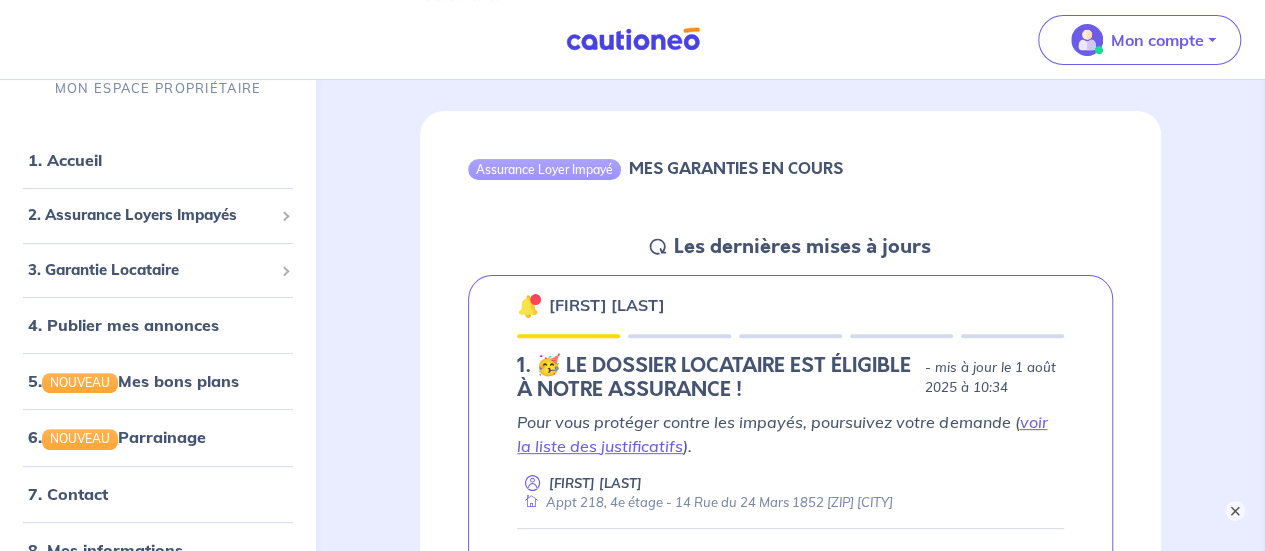 scroll, scrollTop: 0, scrollLeft: 0, axis: both 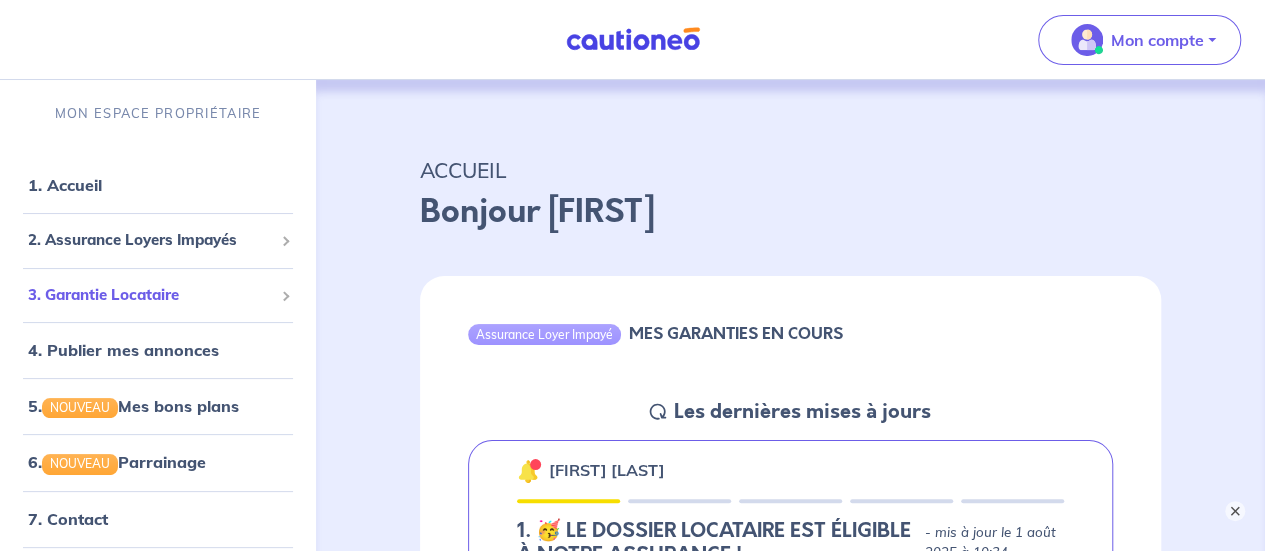 click on "3. Garantie Locataire" at bounding box center [150, 295] 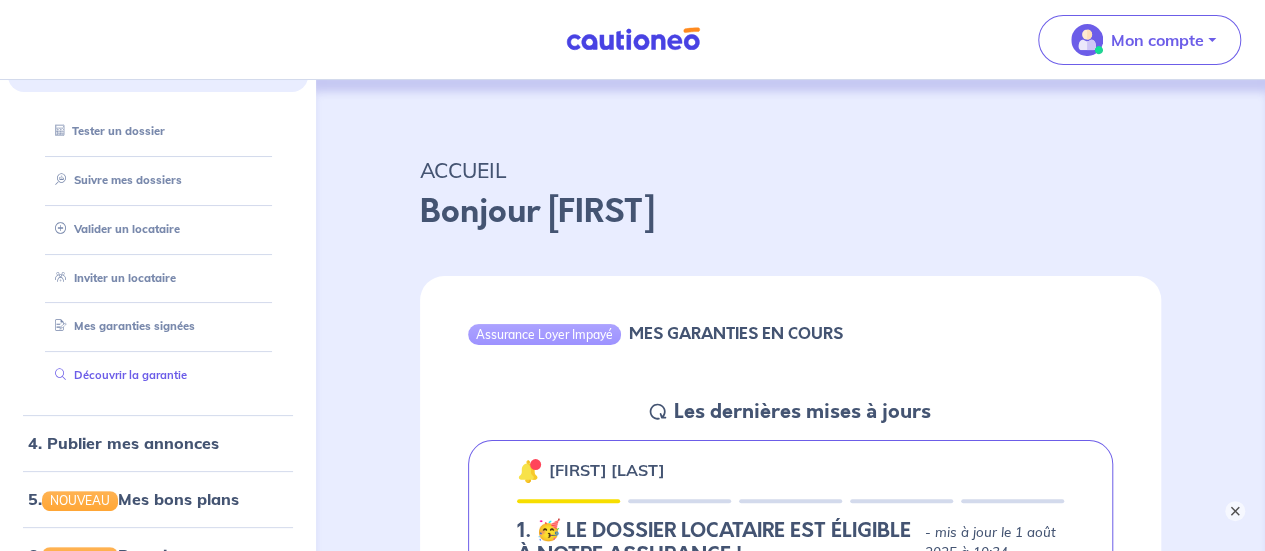 scroll, scrollTop: 200, scrollLeft: 0, axis: vertical 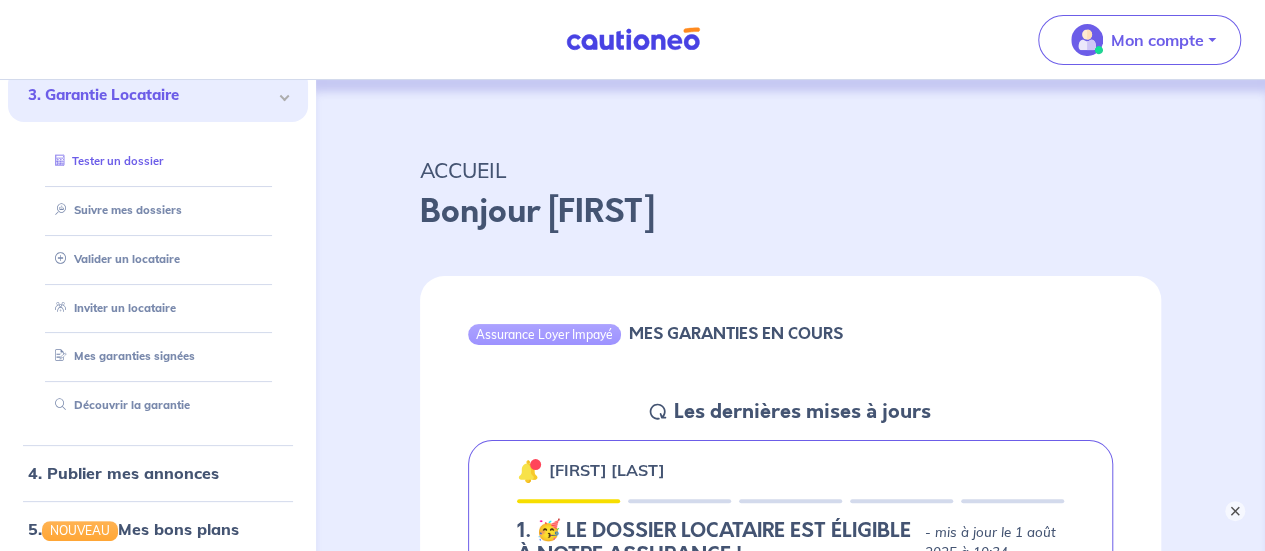 click on "Tester un dossier" at bounding box center [105, 161] 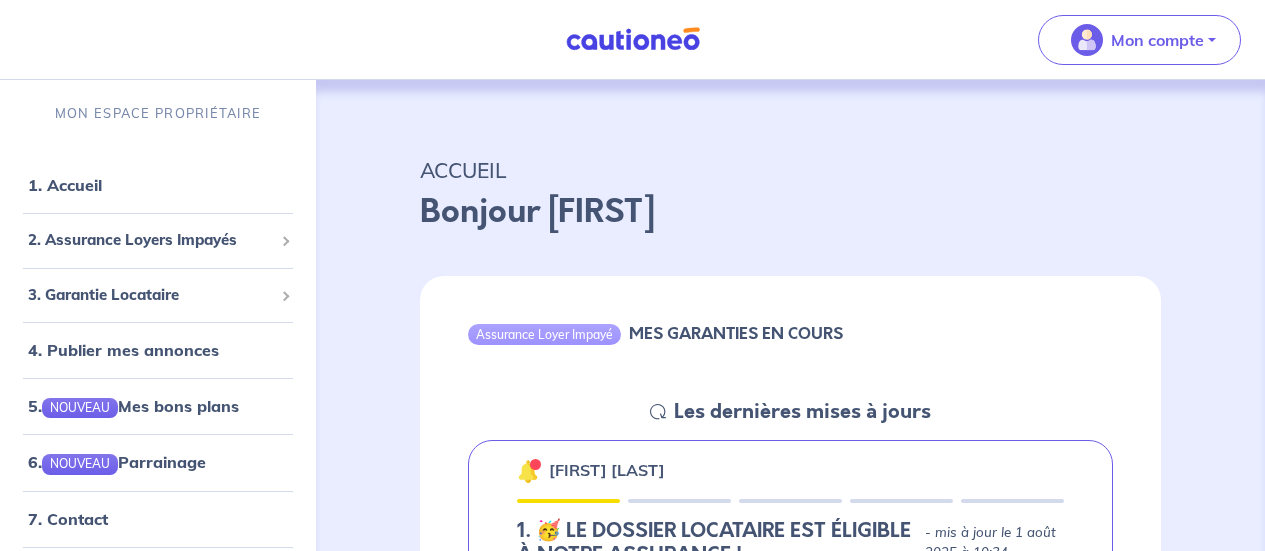 scroll, scrollTop: 0, scrollLeft: 0, axis: both 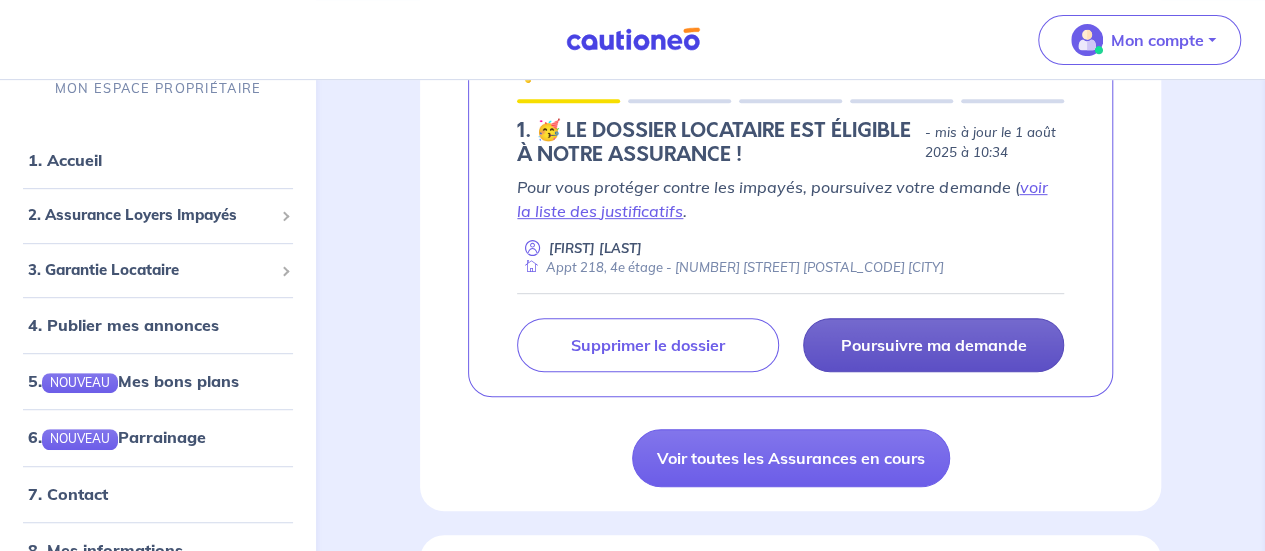 click on "Poursuivre ma demande" at bounding box center [933, 345] 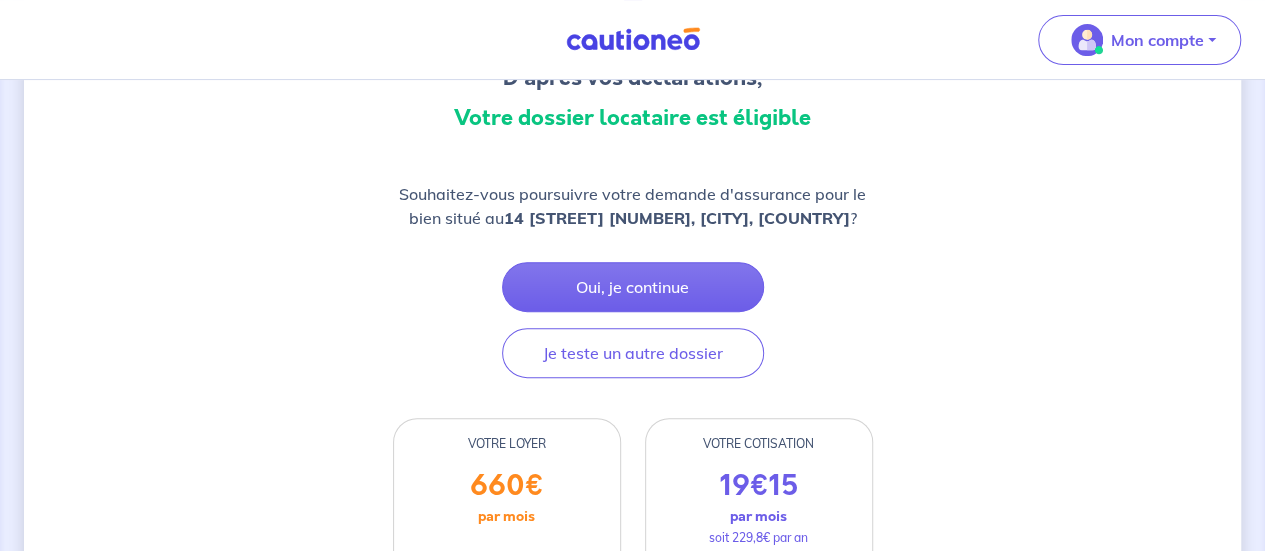 scroll, scrollTop: 300, scrollLeft: 0, axis: vertical 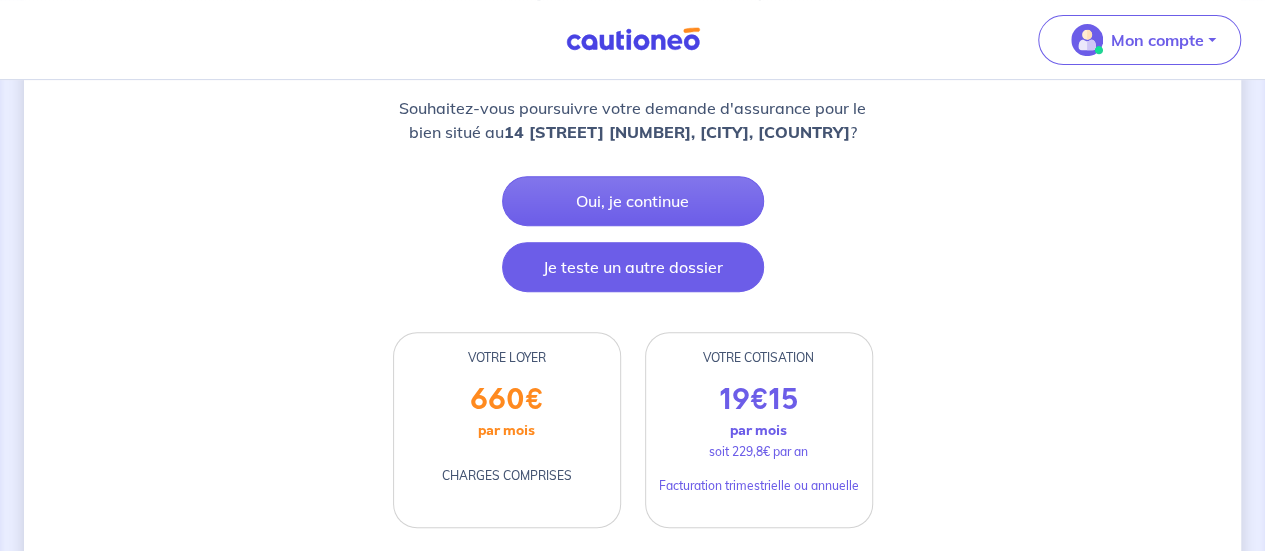 click on "Je teste un autre dossier" at bounding box center (633, 267) 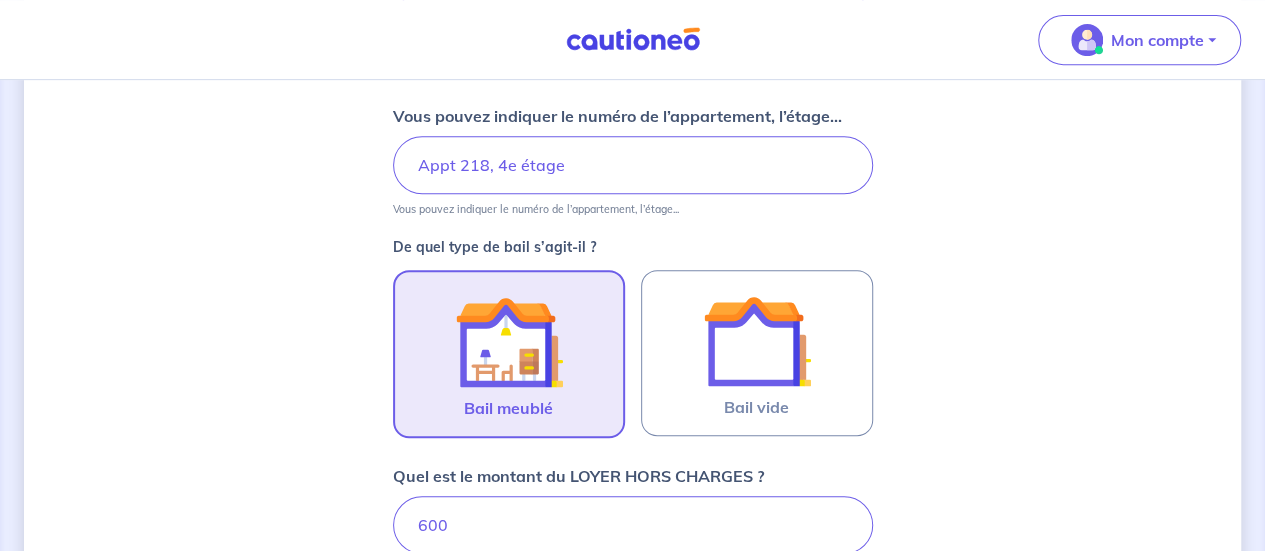 scroll, scrollTop: 600, scrollLeft: 0, axis: vertical 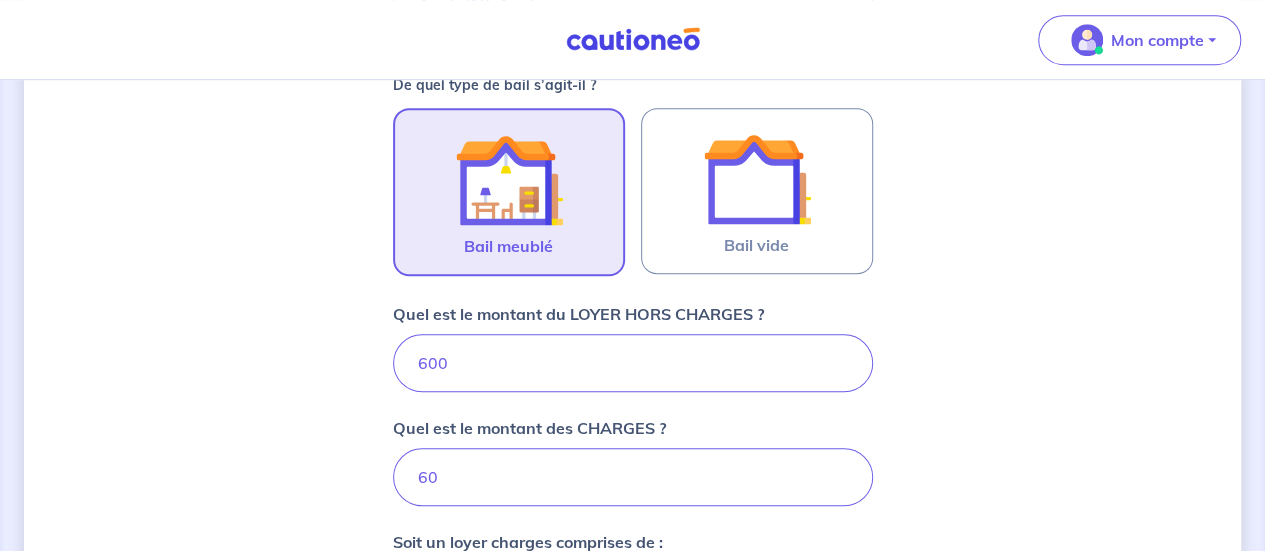 click at bounding box center [509, 180] 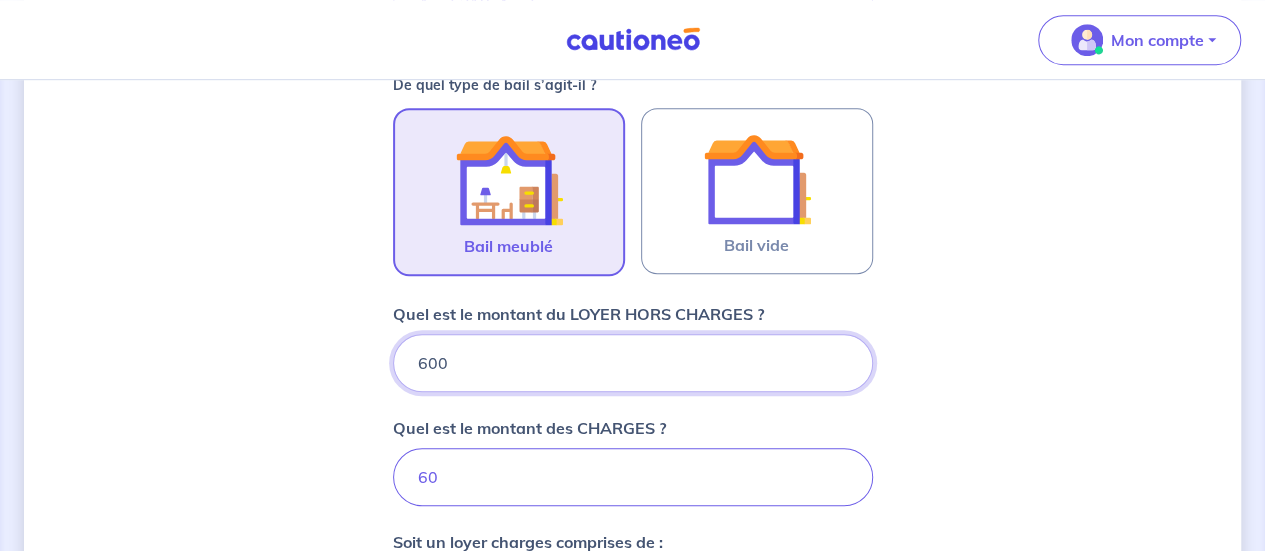 click on "600" at bounding box center [633, 363] 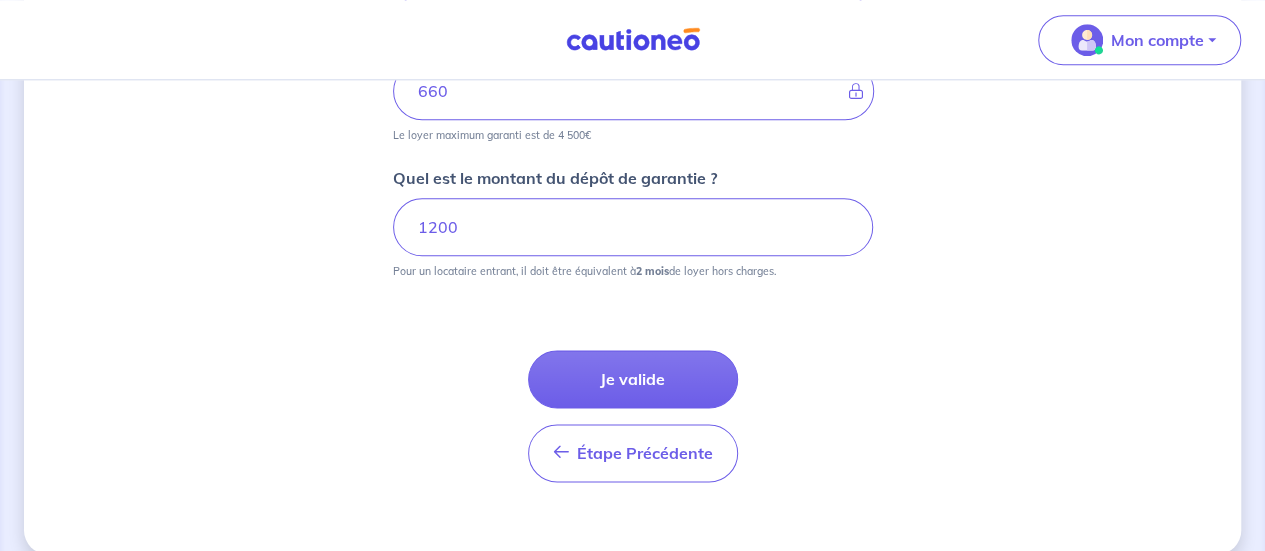 scroll, scrollTop: 1000, scrollLeft: 0, axis: vertical 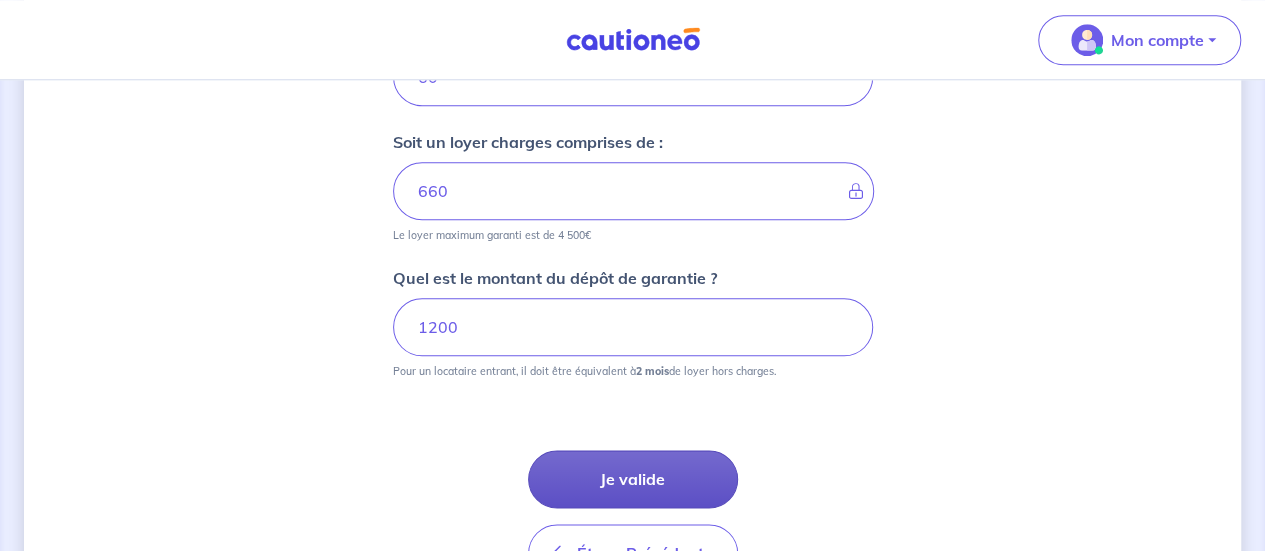 click on "Je valide" at bounding box center [633, 479] 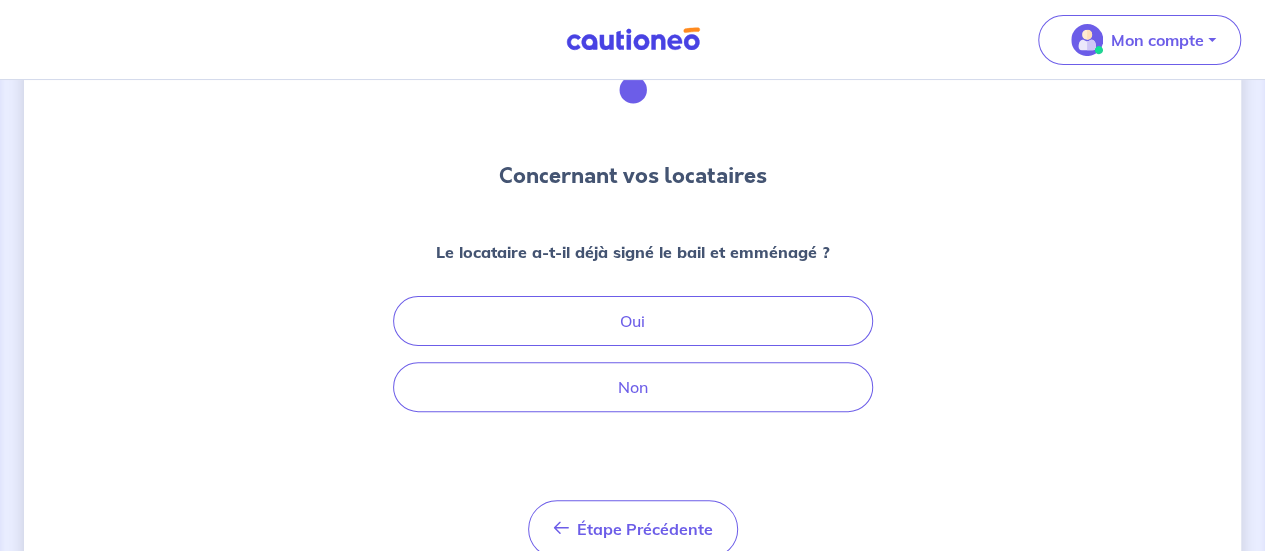 scroll, scrollTop: 200, scrollLeft: 0, axis: vertical 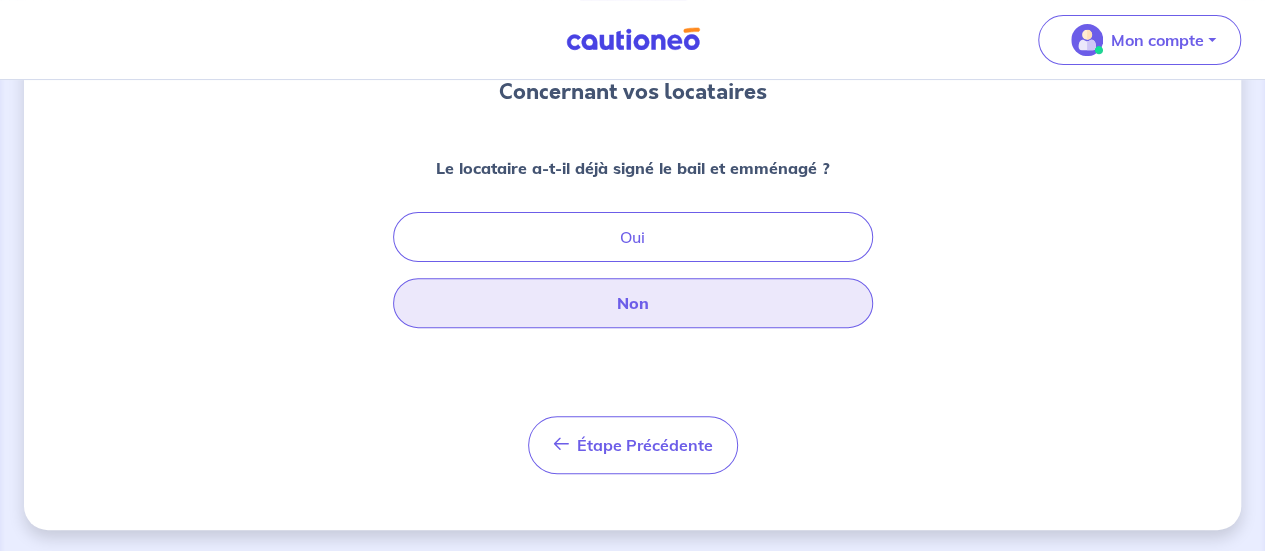 click on "Non" at bounding box center (633, 303) 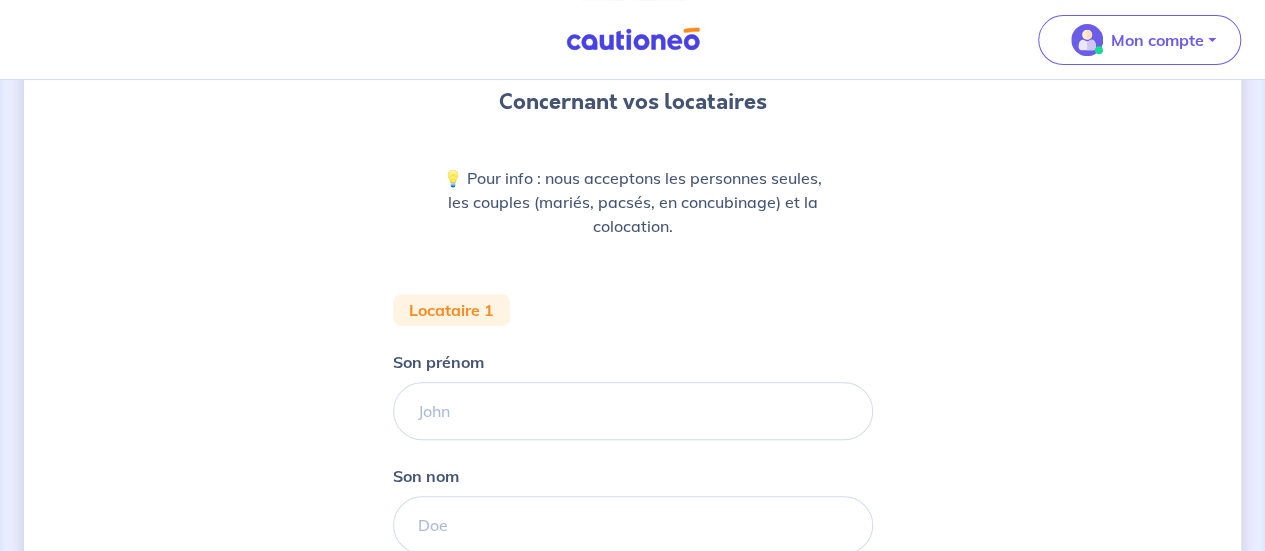 scroll, scrollTop: 207, scrollLeft: 0, axis: vertical 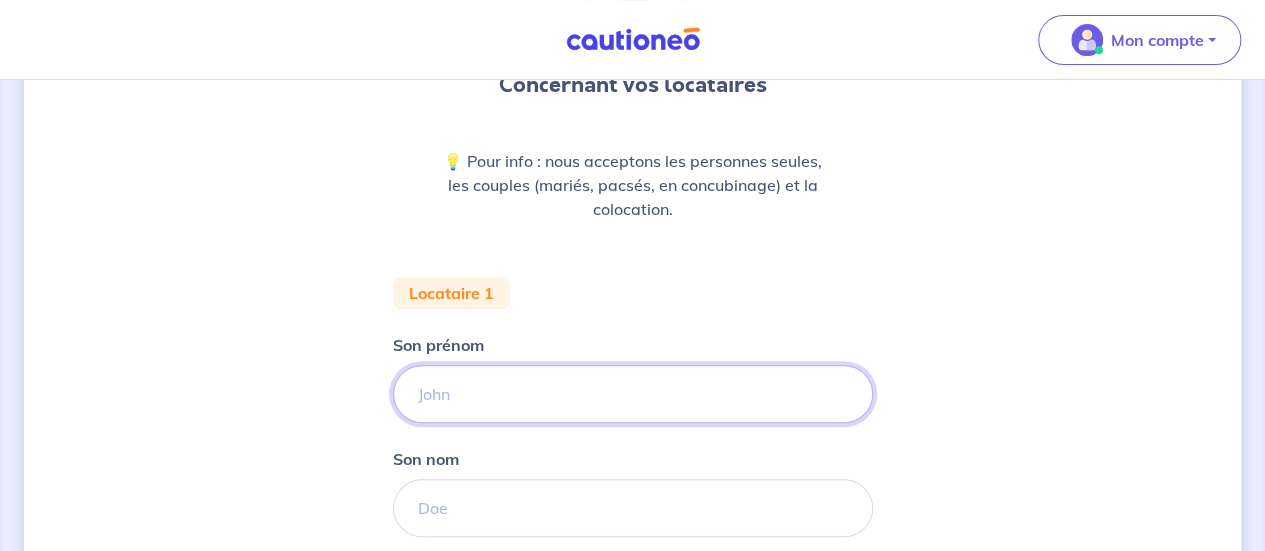 click on "Son prénom" at bounding box center (633, 394) 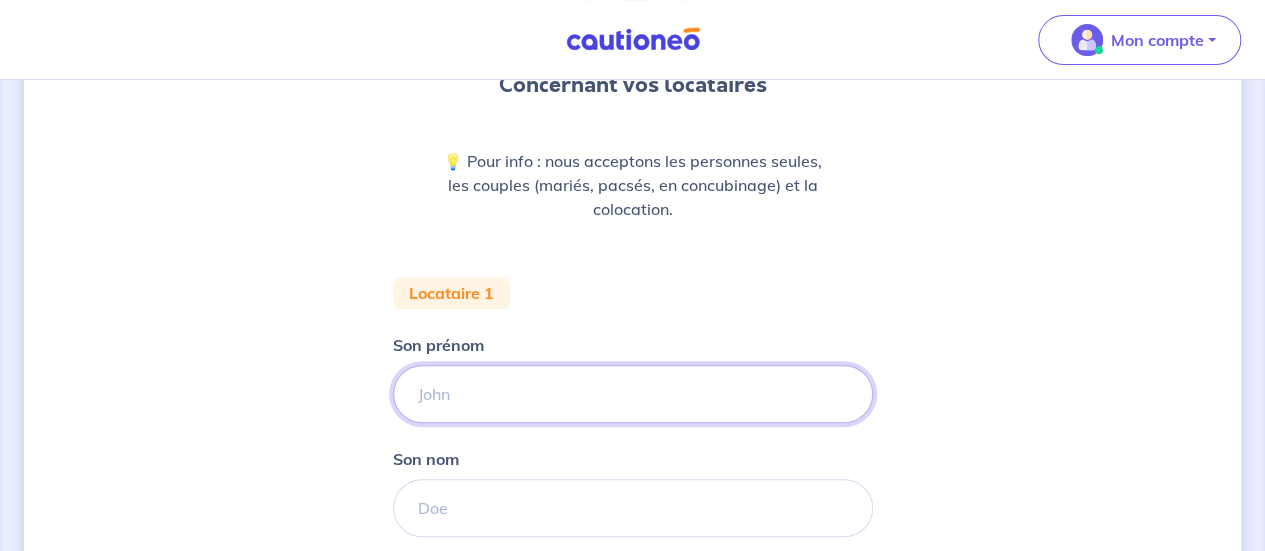 type on "[FIRST]" 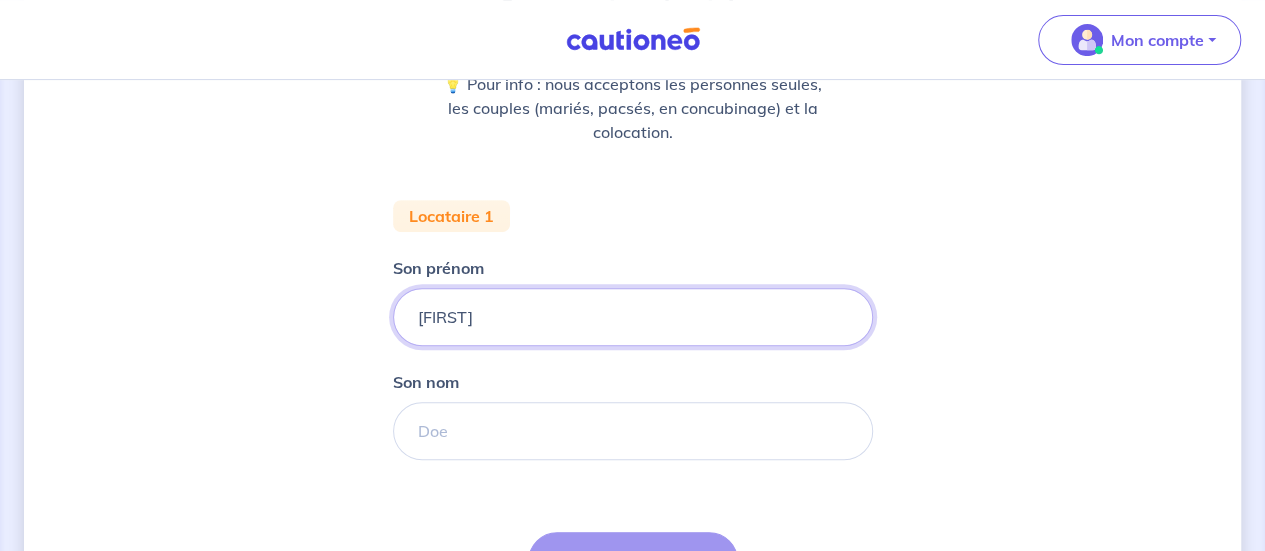 scroll, scrollTop: 407, scrollLeft: 0, axis: vertical 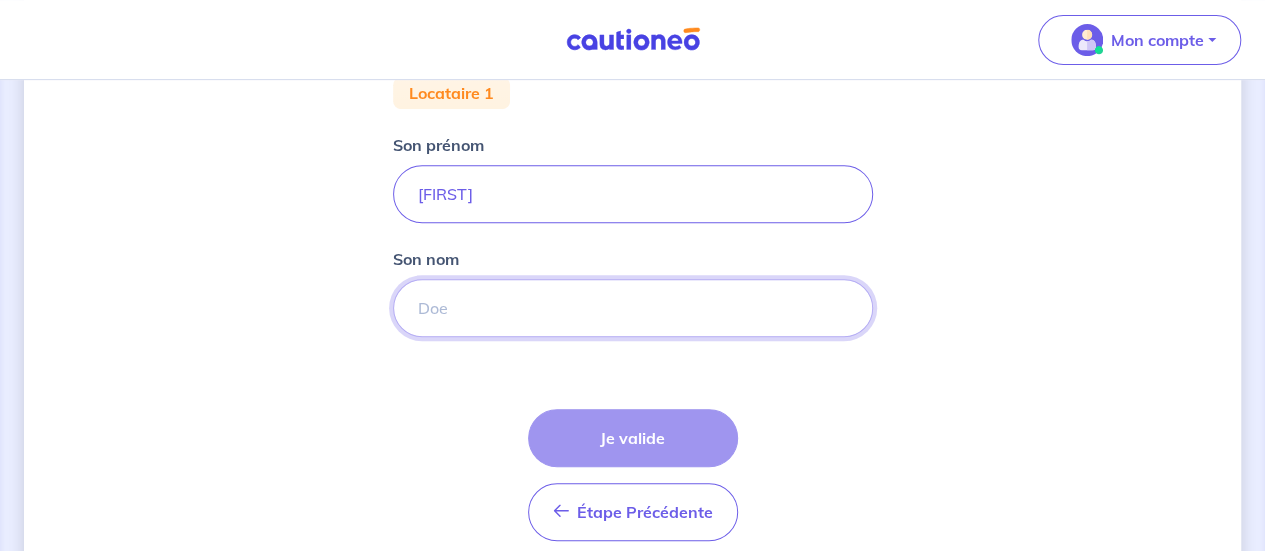 click on "Son nom" at bounding box center (633, 308) 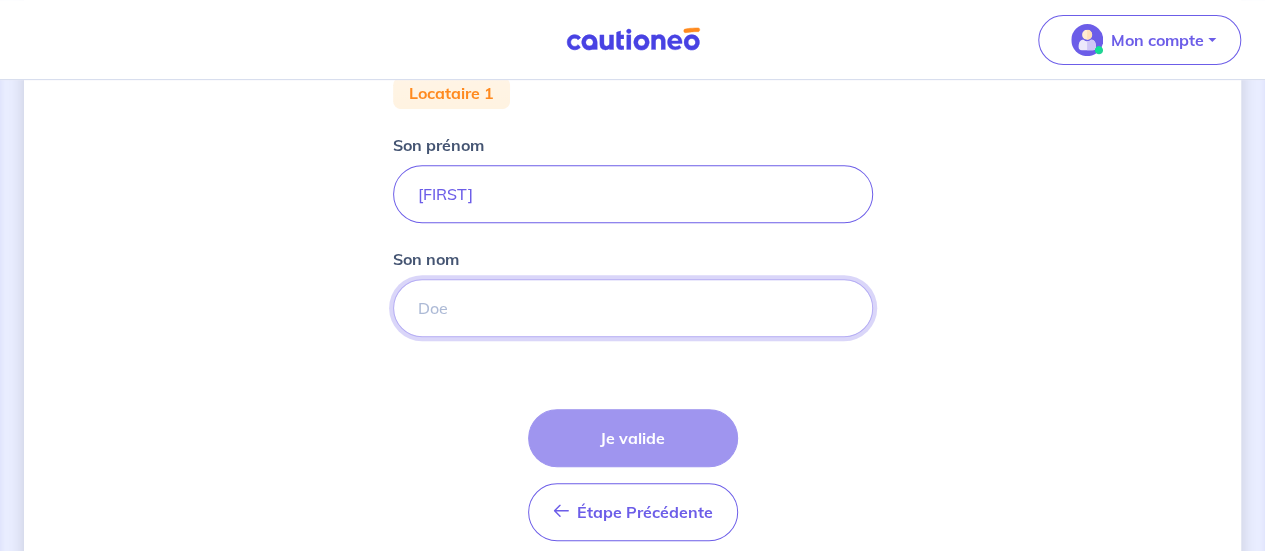 type on "[LAST]" 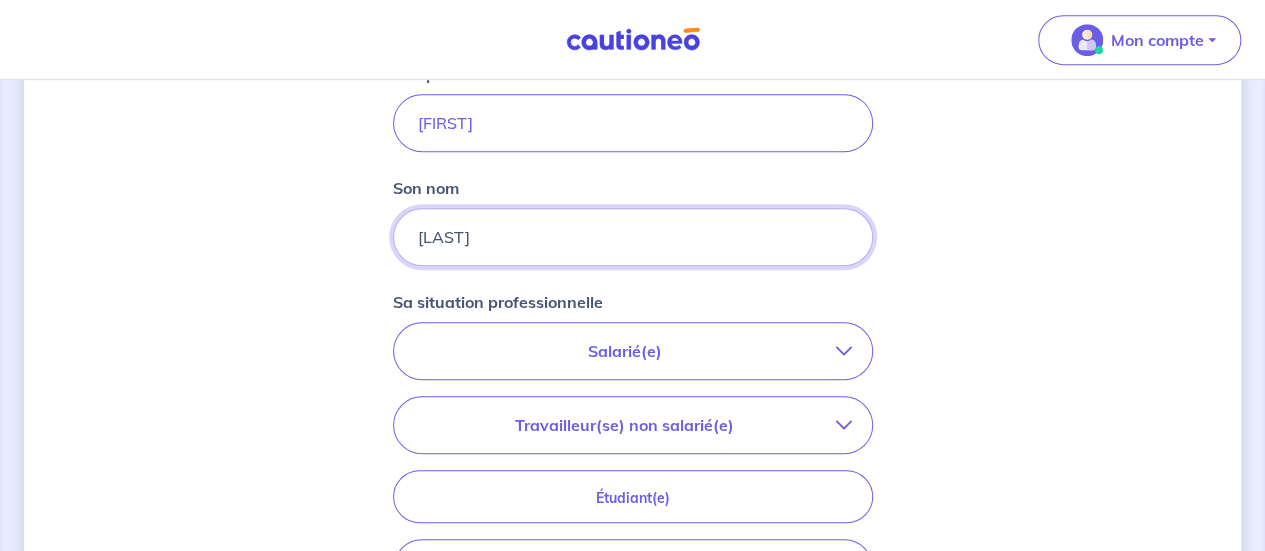 scroll, scrollTop: 607, scrollLeft: 0, axis: vertical 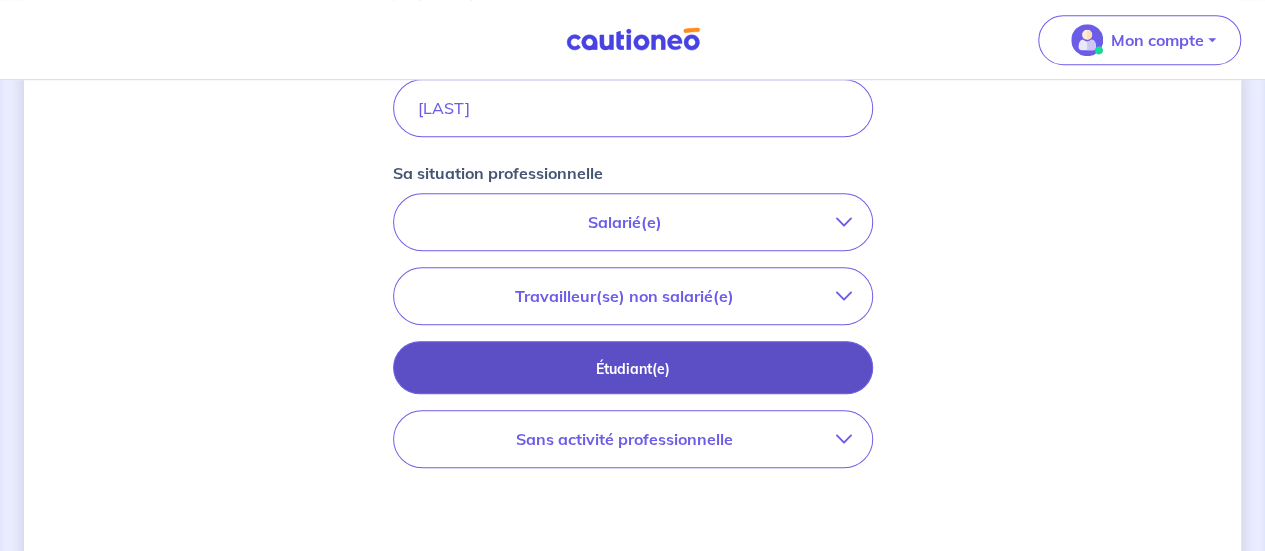 click on "Étudiant(e)" at bounding box center (633, 369) 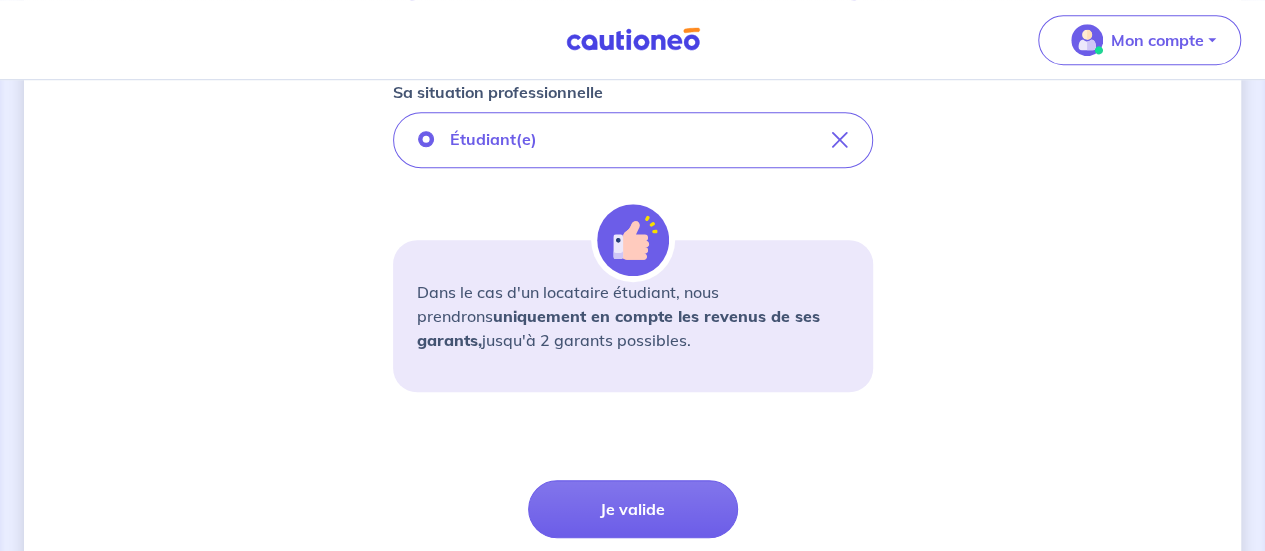 scroll, scrollTop: 807, scrollLeft: 0, axis: vertical 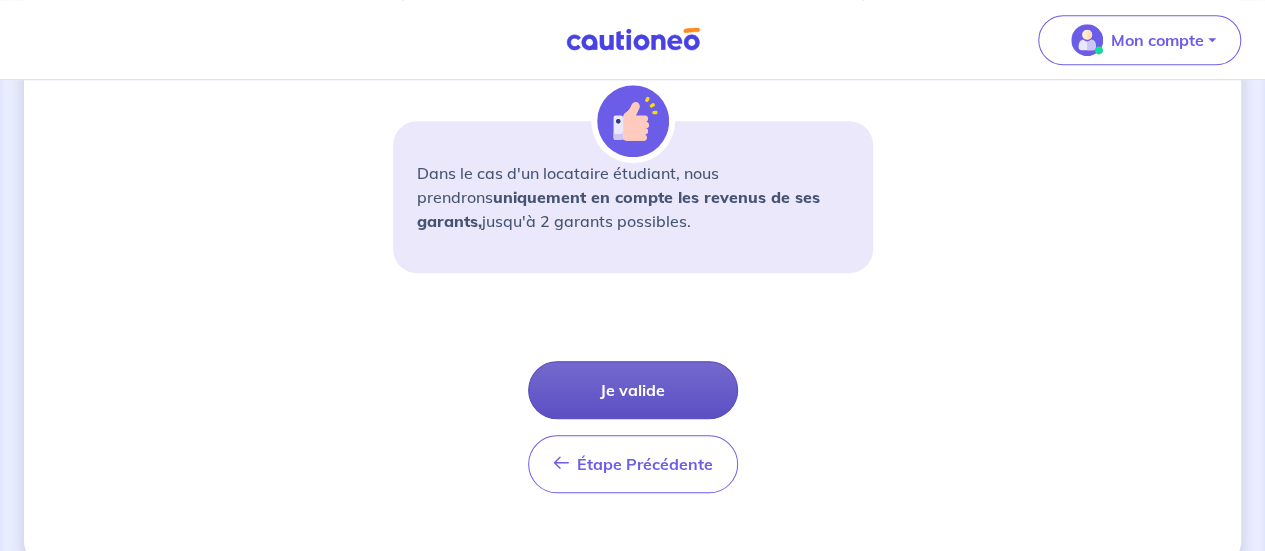 click on "Je valide" at bounding box center [633, 390] 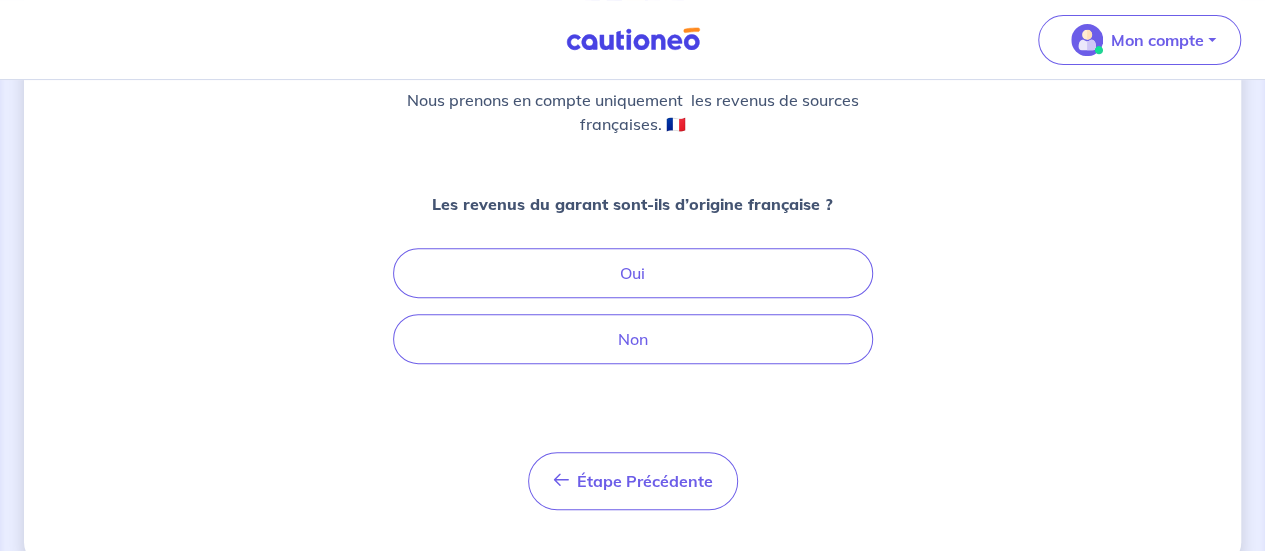 scroll, scrollTop: 266, scrollLeft: 0, axis: vertical 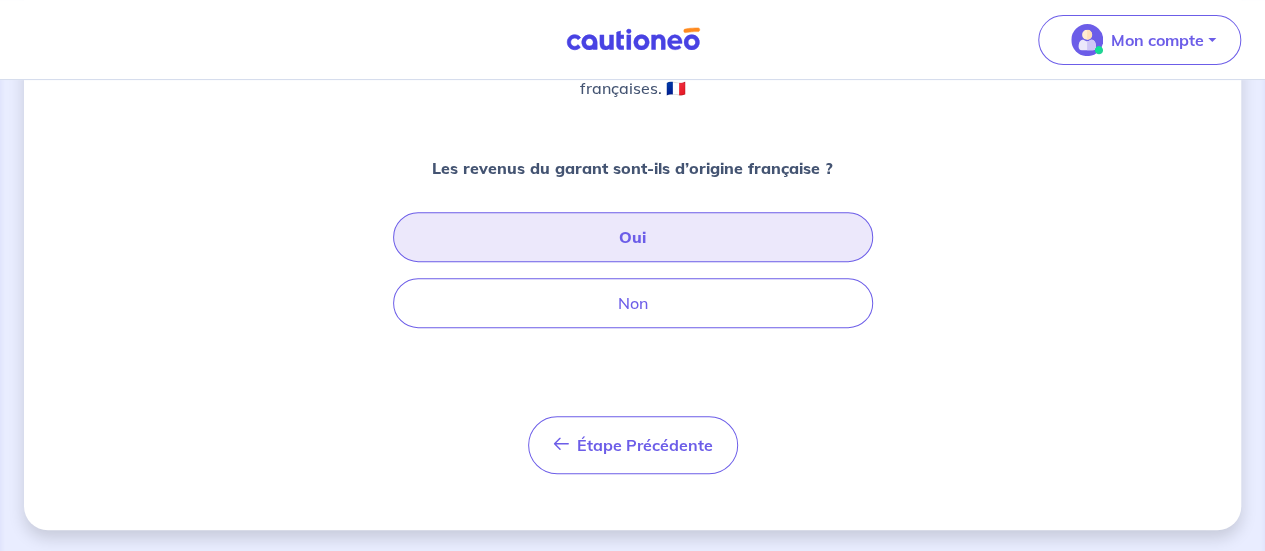 click on "Oui" at bounding box center [633, 237] 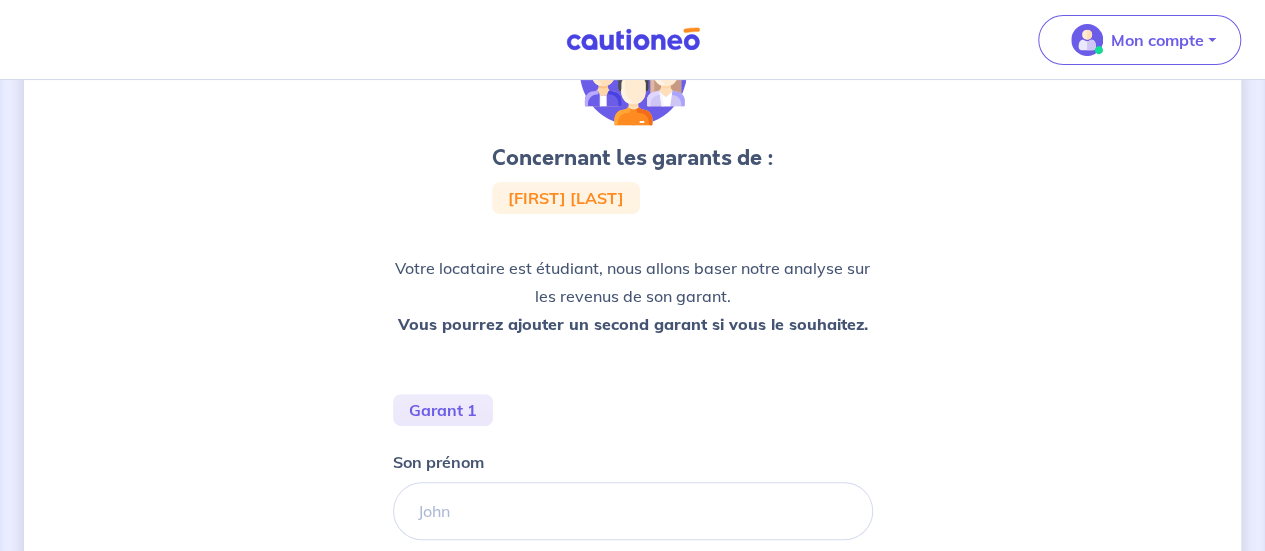 scroll, scrollTop: 300, scrollLeft: 0, axis: vertical 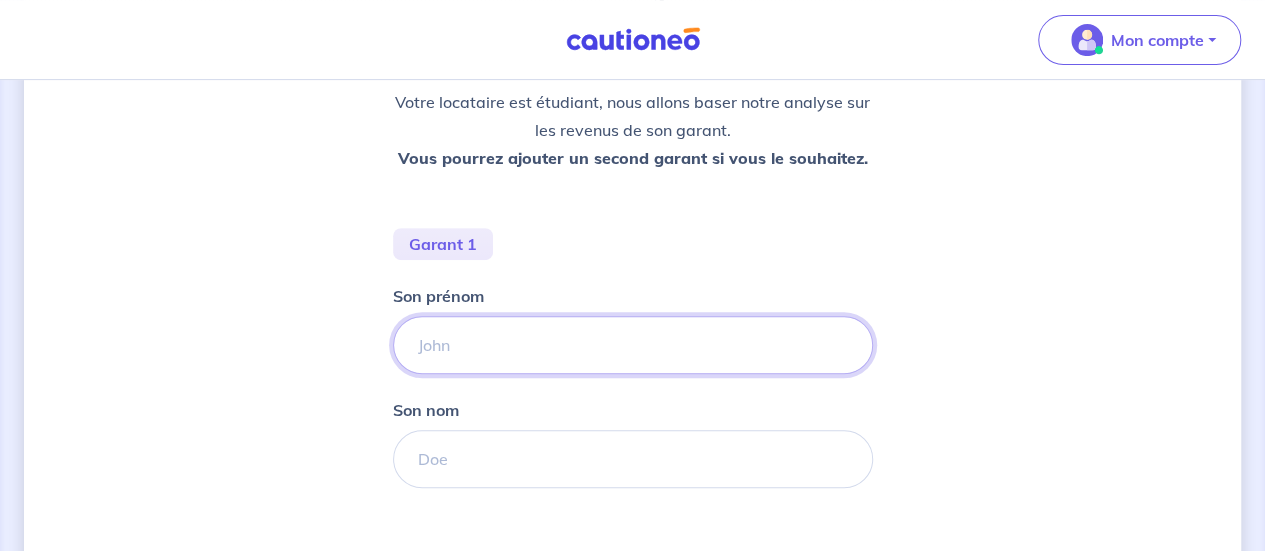 click on "Son prénom" at bounding box center (633, 345) 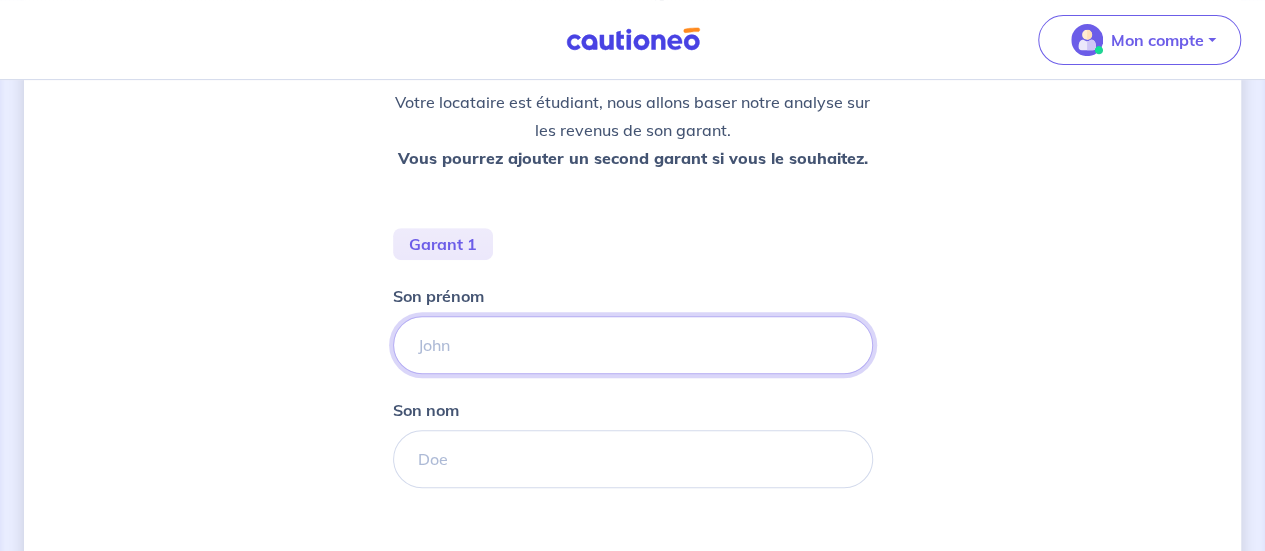 type on "[FIRST]" 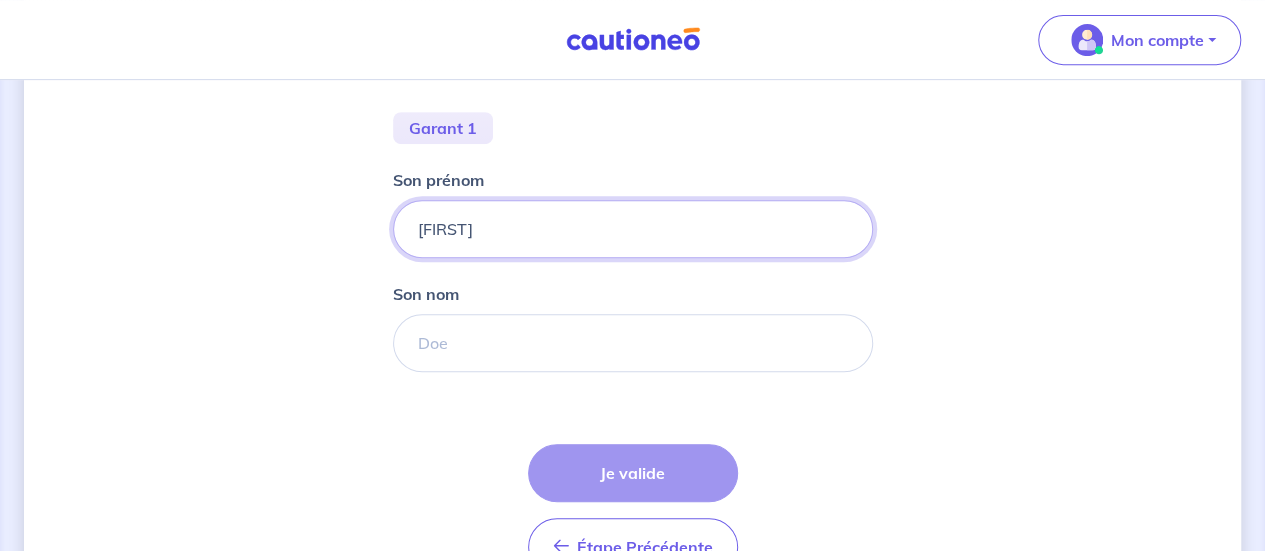 scroll, scrollTop: 500, scrollLeft: 0, axis: vertical 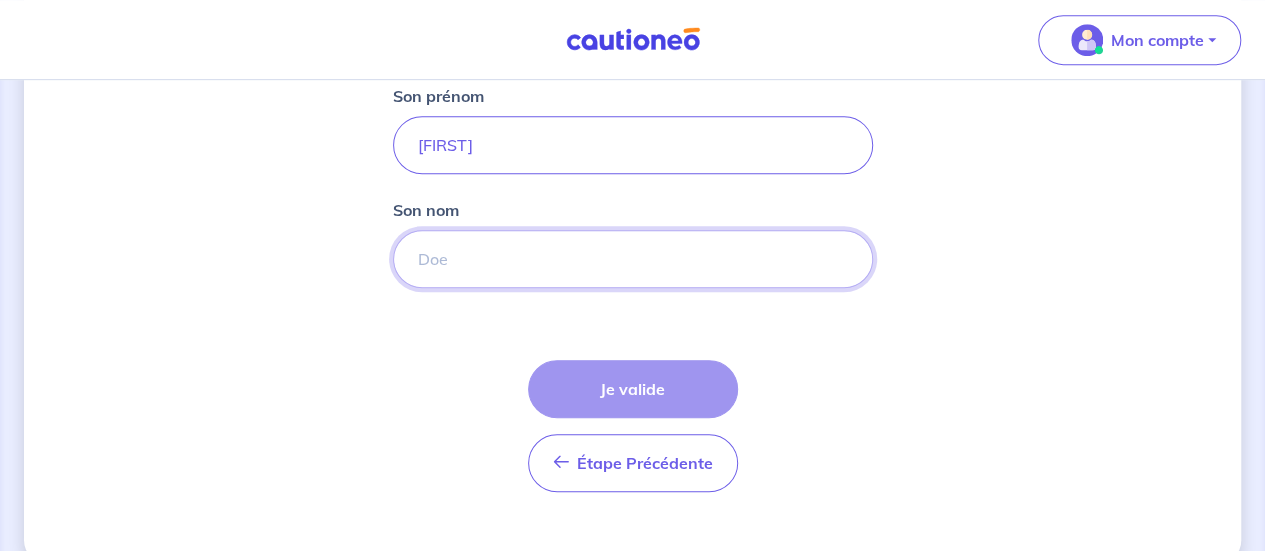 click on "Son nom" at bounding box center (633, 259) 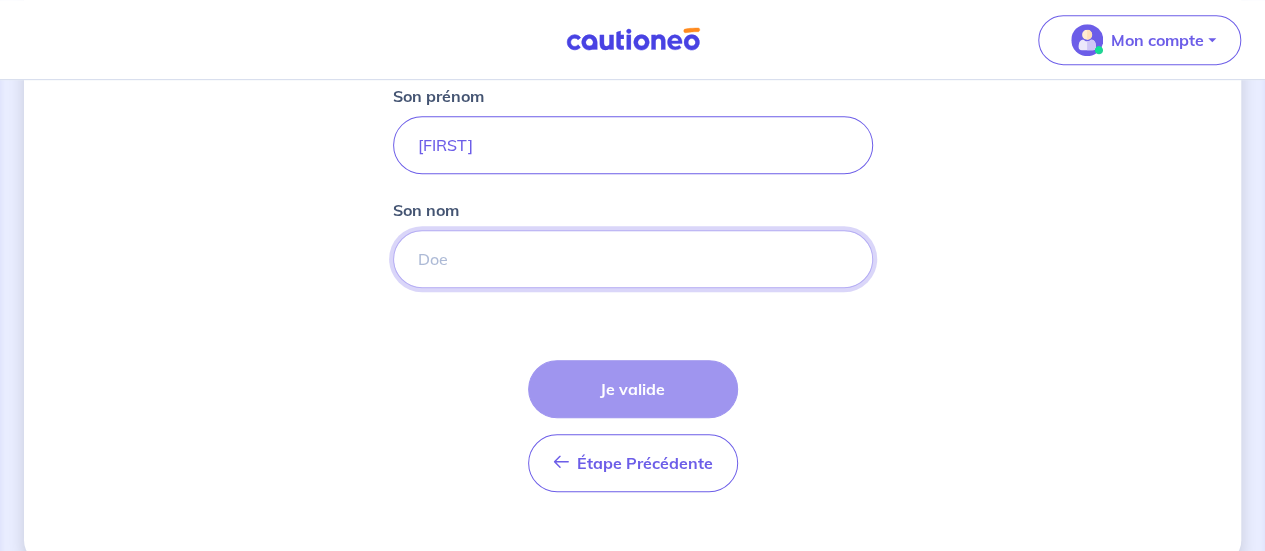 type on "[LAST]" 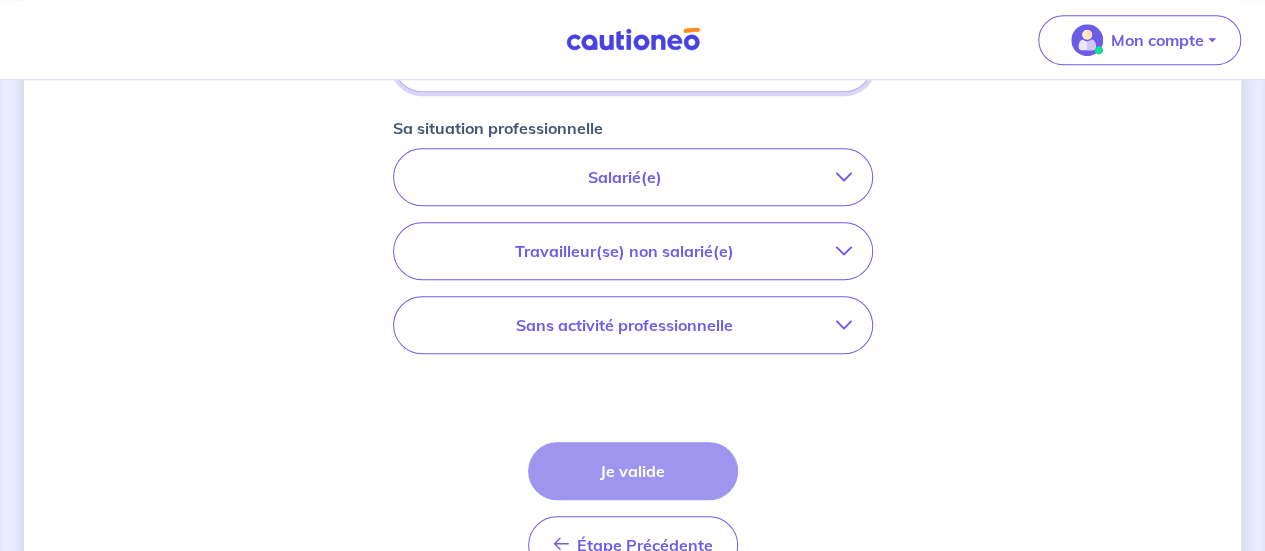 scroll, scrollTop: 700, scrollLeft: 0, axis: vertical 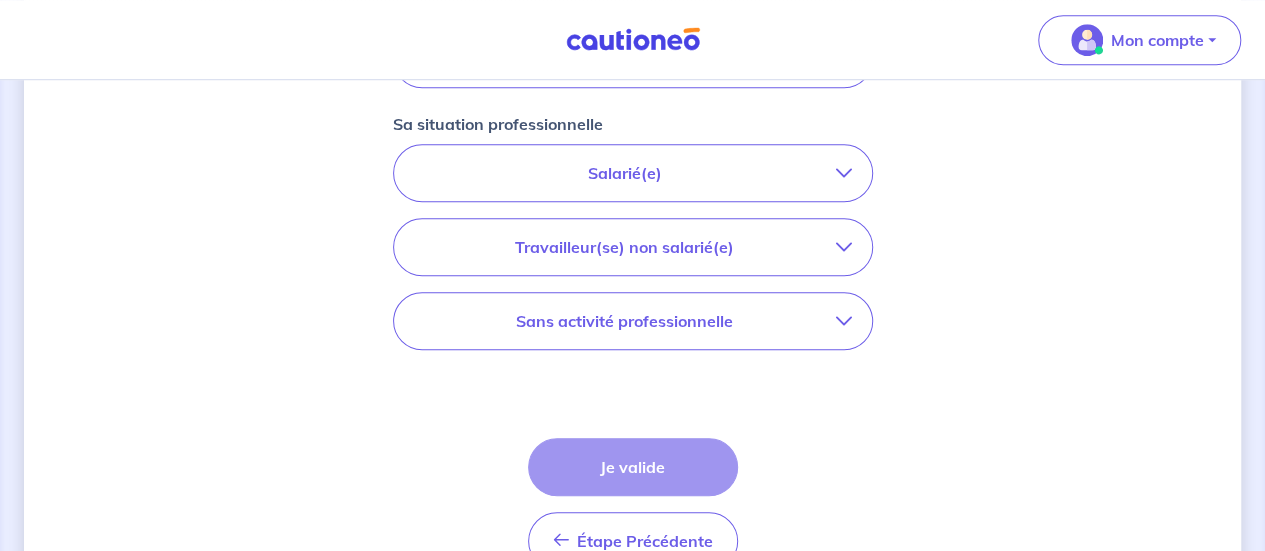 click on "Salarié(e)" at bounding box center (625, 173) 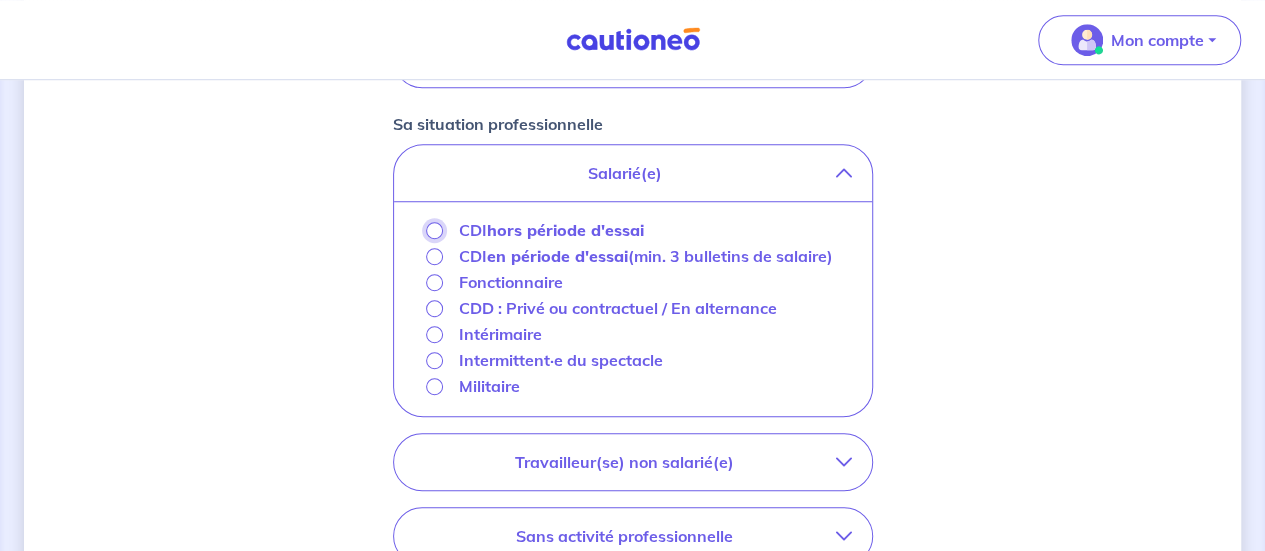 click on "CDI  hors période d'essai" at bounding box center [434, 230] 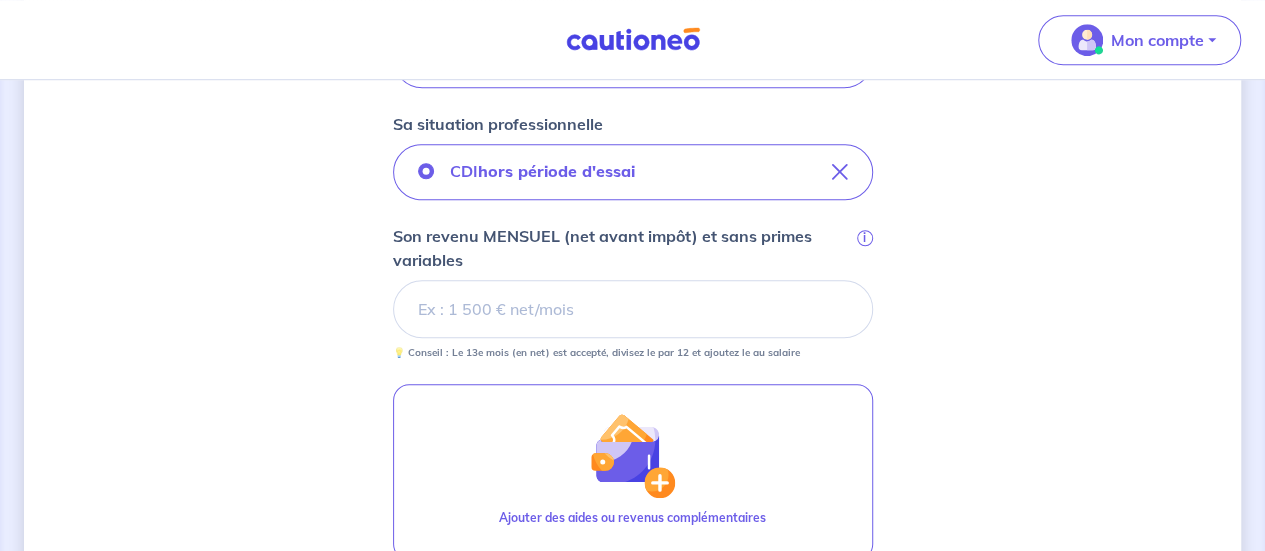 click on "Son revenu MENSUEL (net avant impôt) et sans primes variables i" at bounding box center (633, 309) 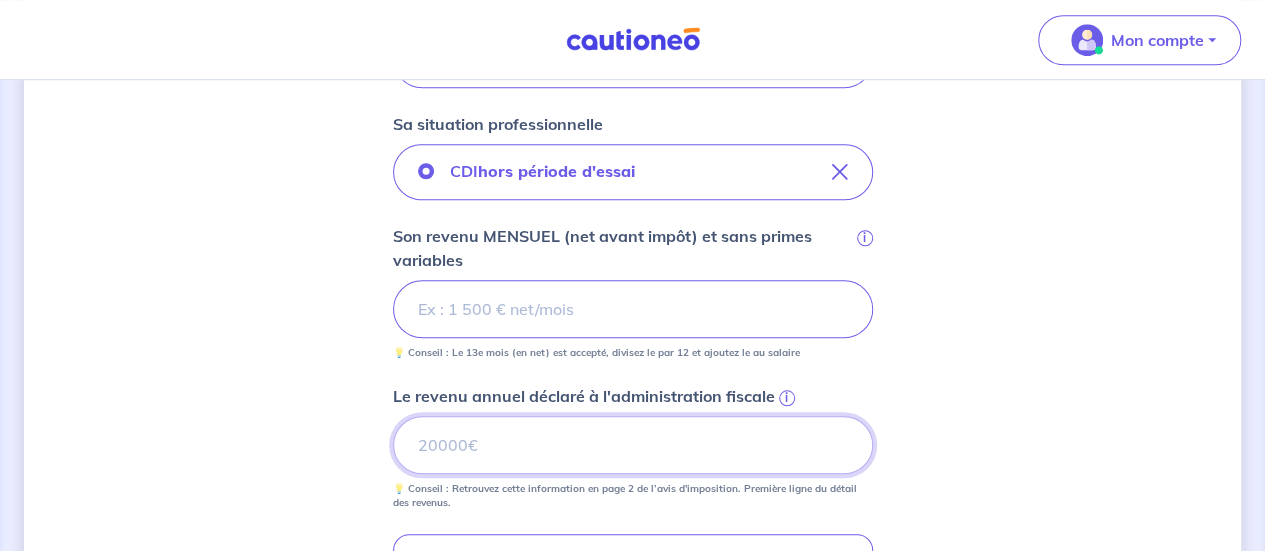 click on "Le revenu annuel déclaré à l'administration fiscale i" at bounding box center (633, 445) 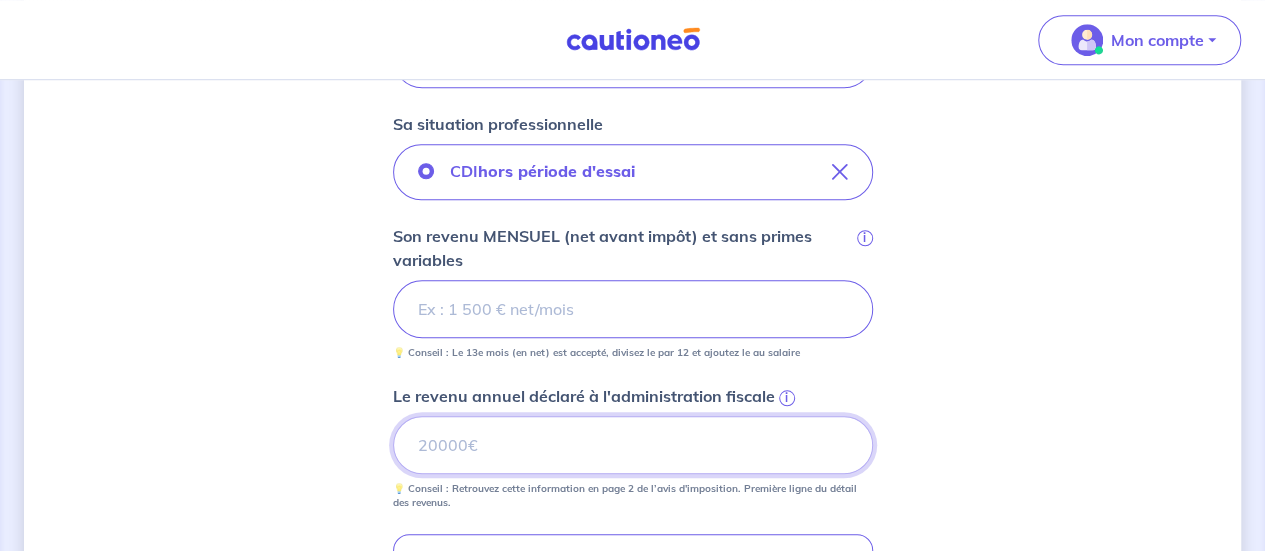 type on "[NUMBER]" 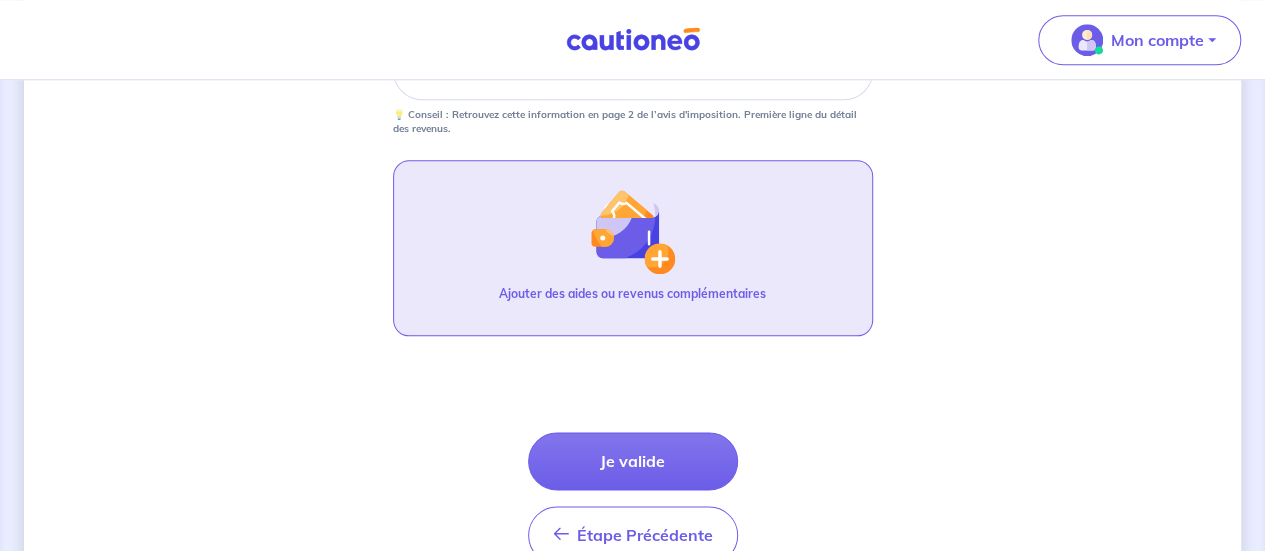 scroll, scrollTop: 1100, scrollLeft: 0, axis: vertical 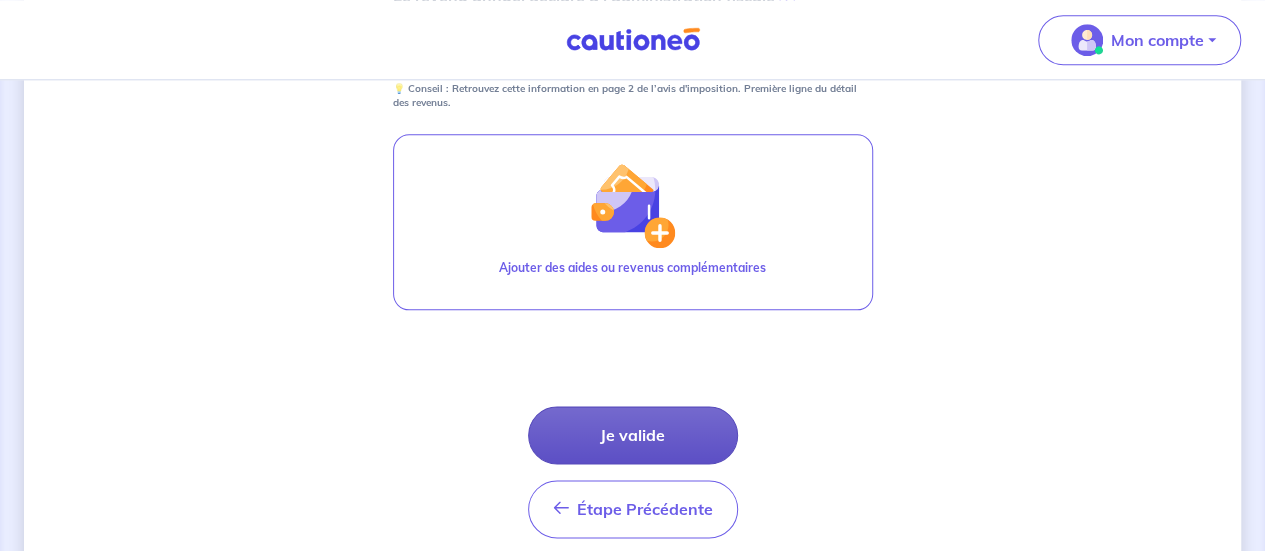 click on "Je valide" at bounding box center [633, 435] 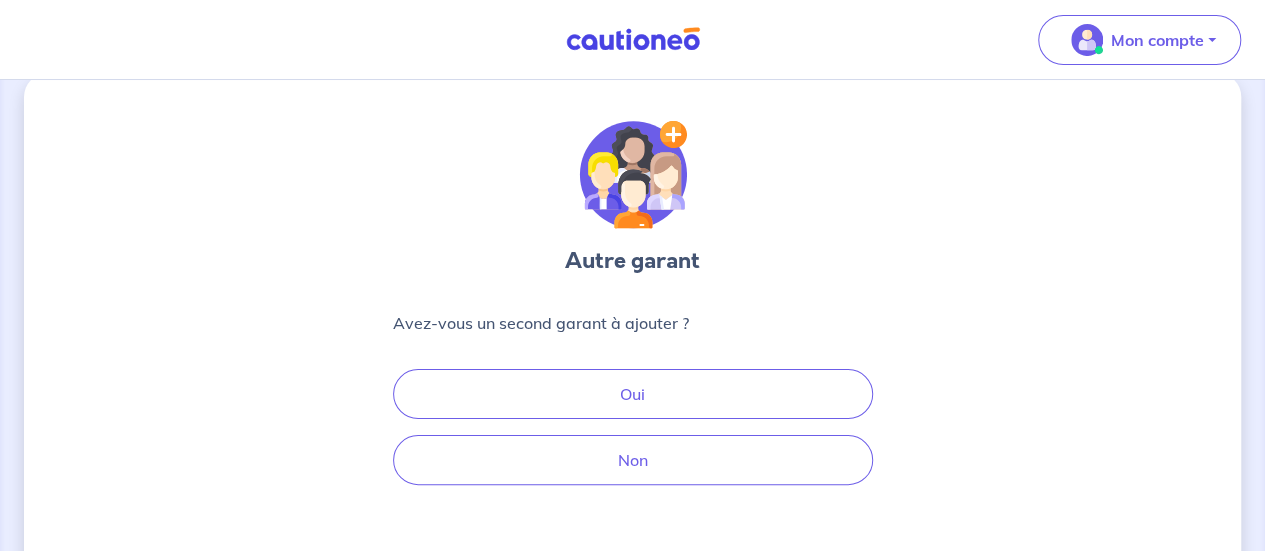 scroll, scrollTop: 0, scrollLeft: 0, axis: both 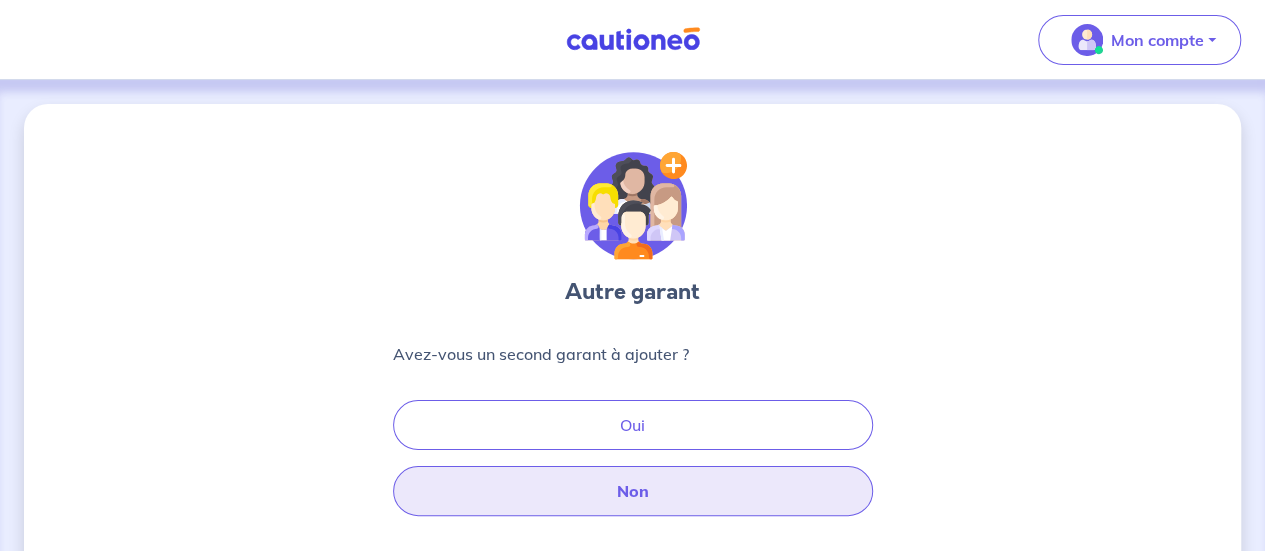 click on "Non" at bounding box center [633, 491] 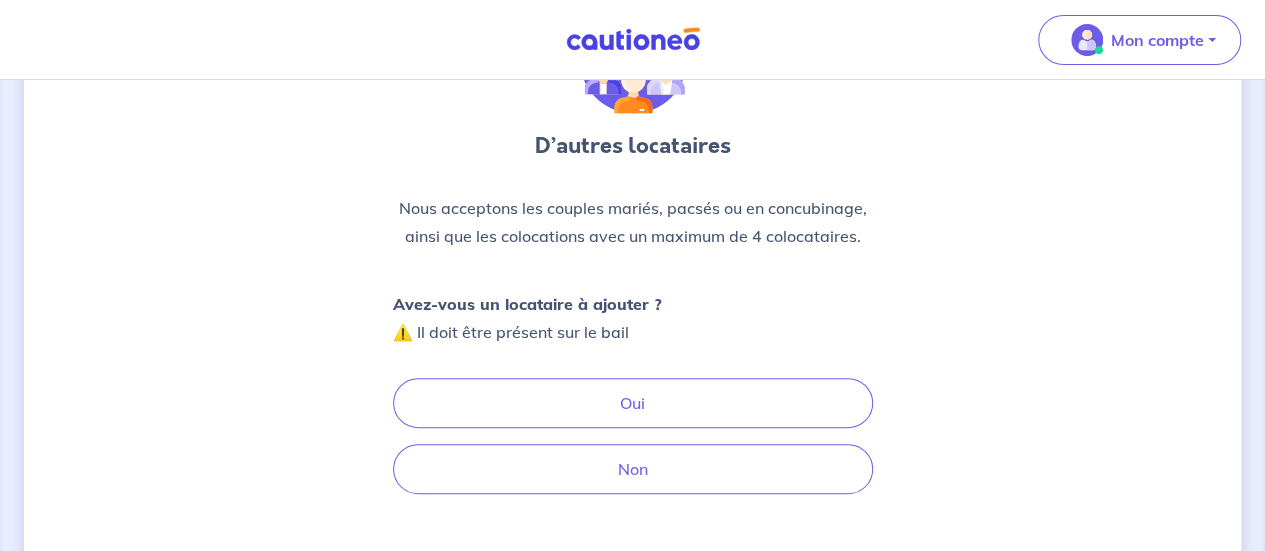 scroll, scrollTop: 296, scrollLeft: 0, axis: vertical 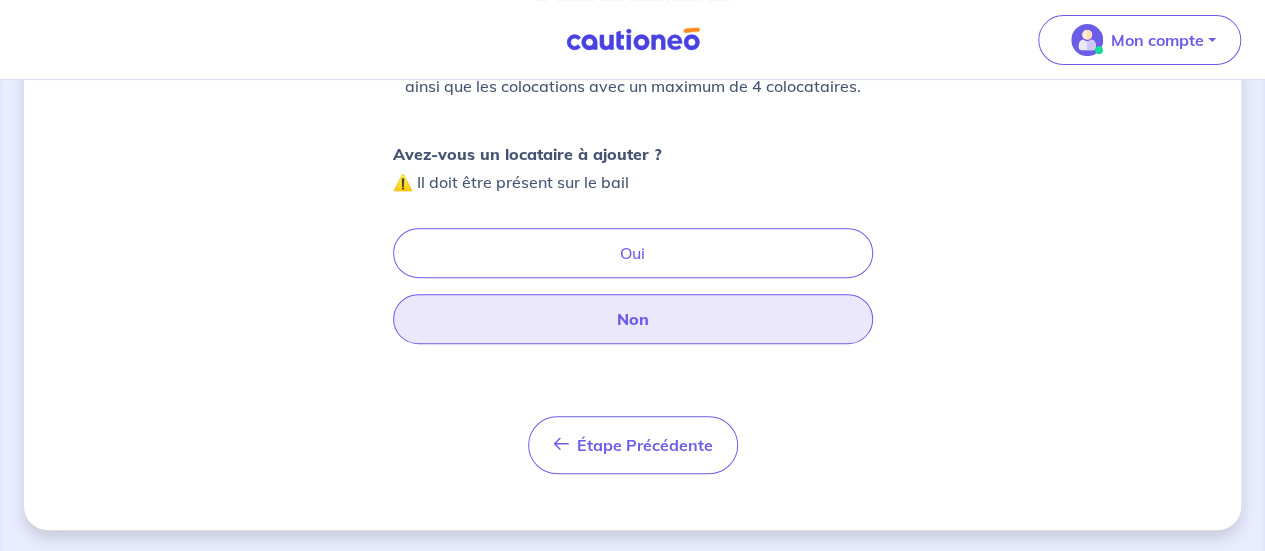 click on "Non" at bounding box center (633, 319) 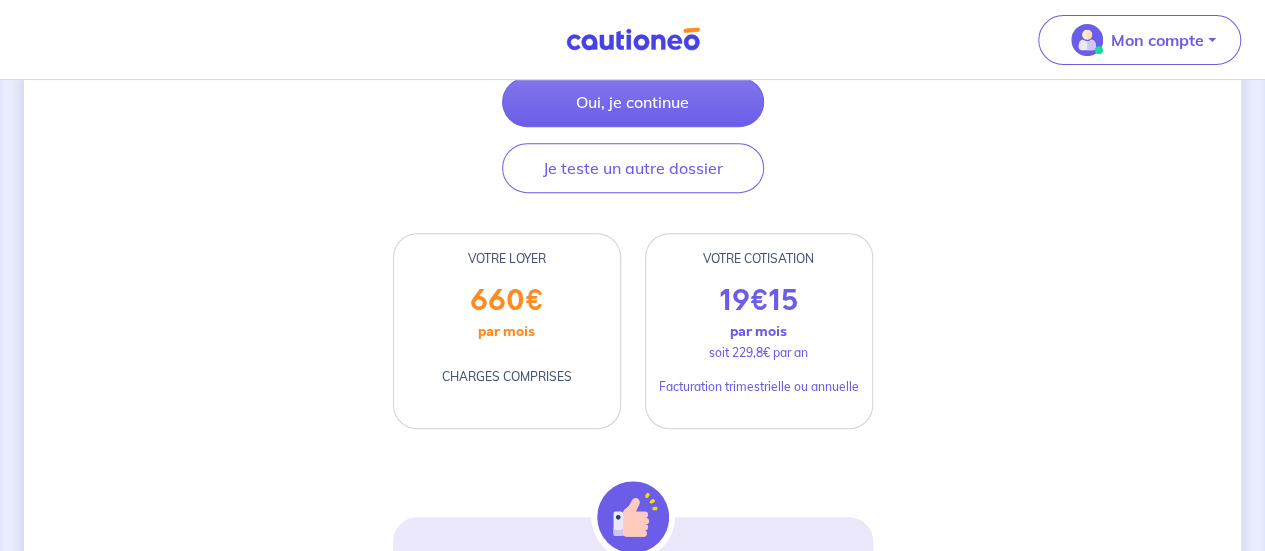 scroll, scrollTop: 400, scrollLeft: 0, axis: vertical 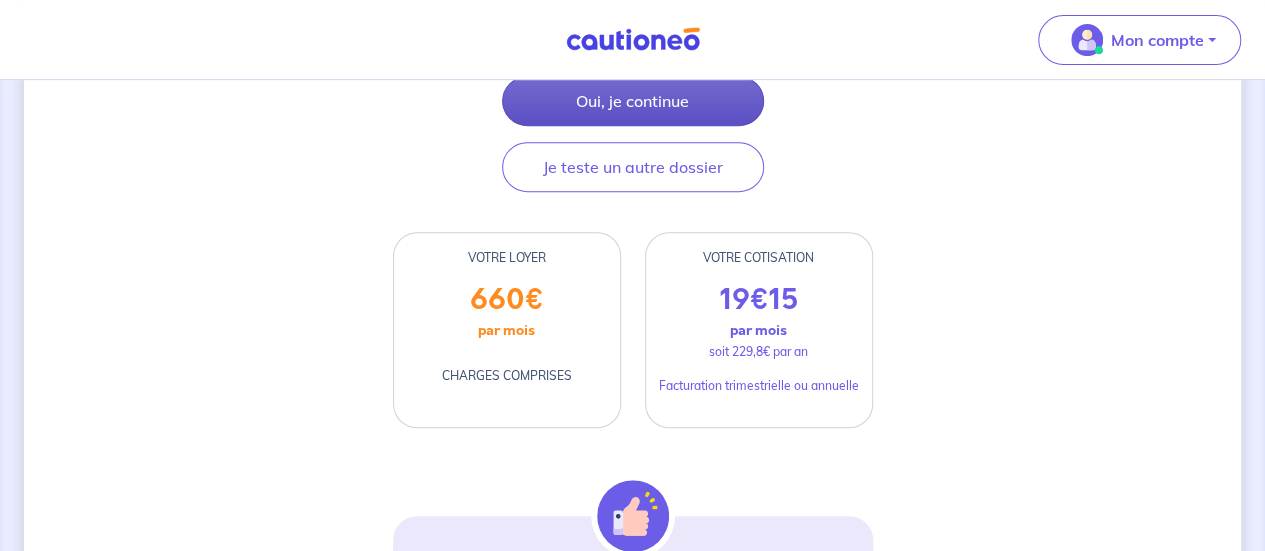 click on "Oui, je continue" at bounding box center (633, 101) 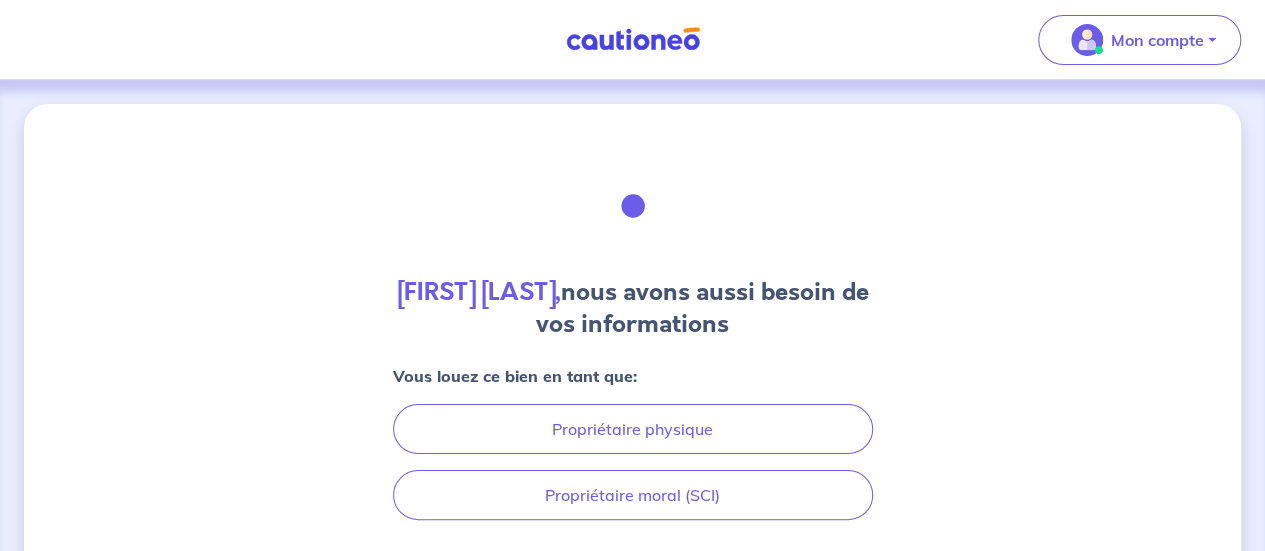 scroll, scrollTop: 152, scrollLeft: 0, axis: vertical 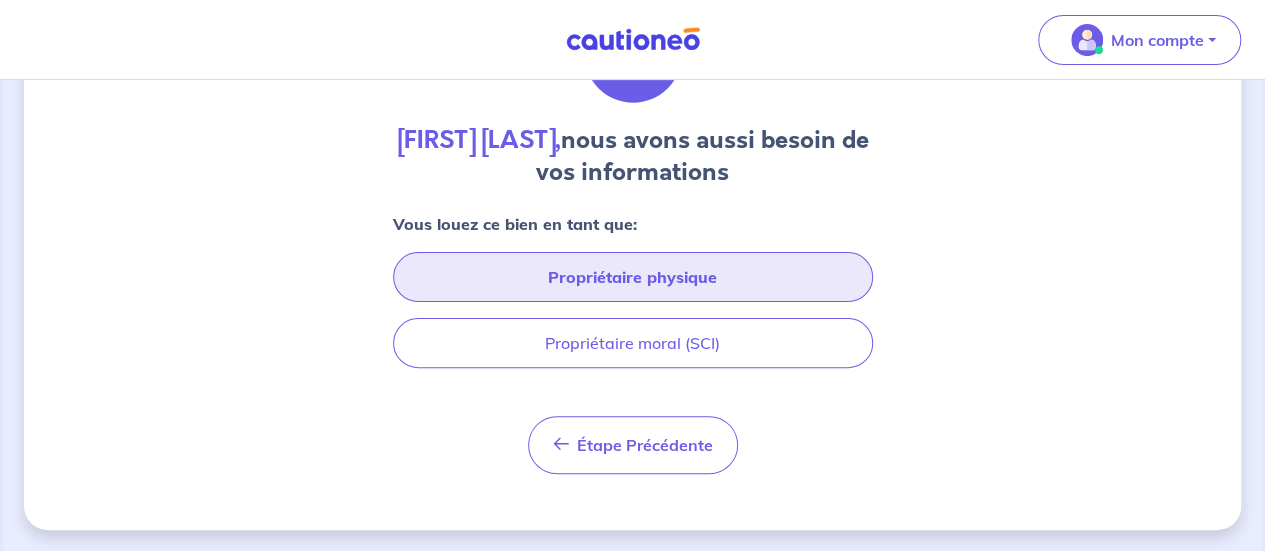 click on "Propriétaire physique" at bounding box center [633, 277] 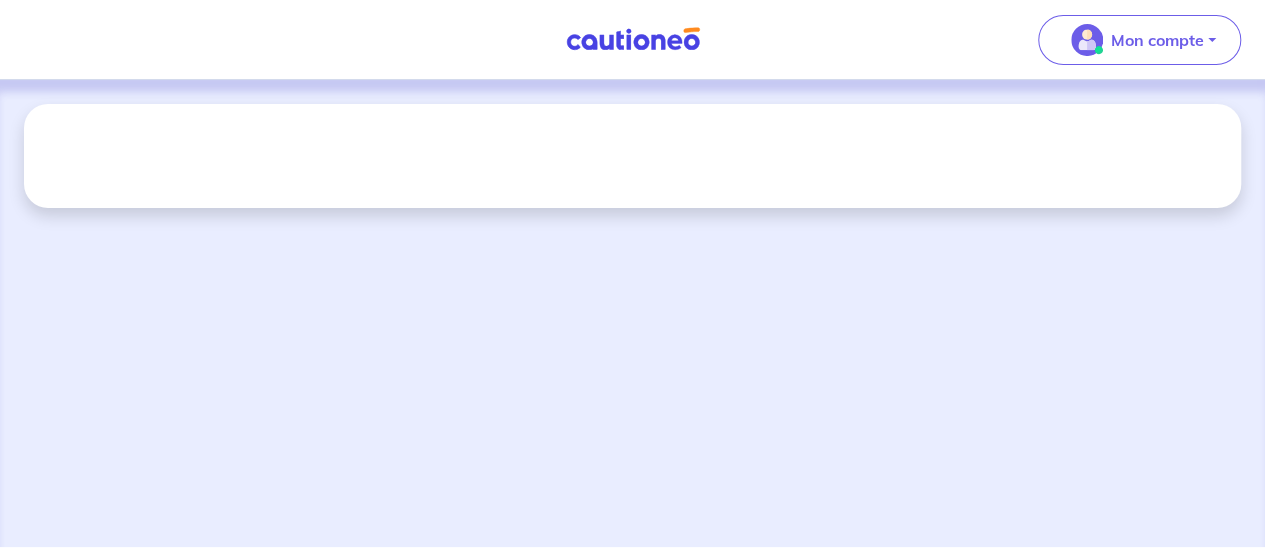scroll, scrollTop: 0, scrollLeft: 0, axis: both 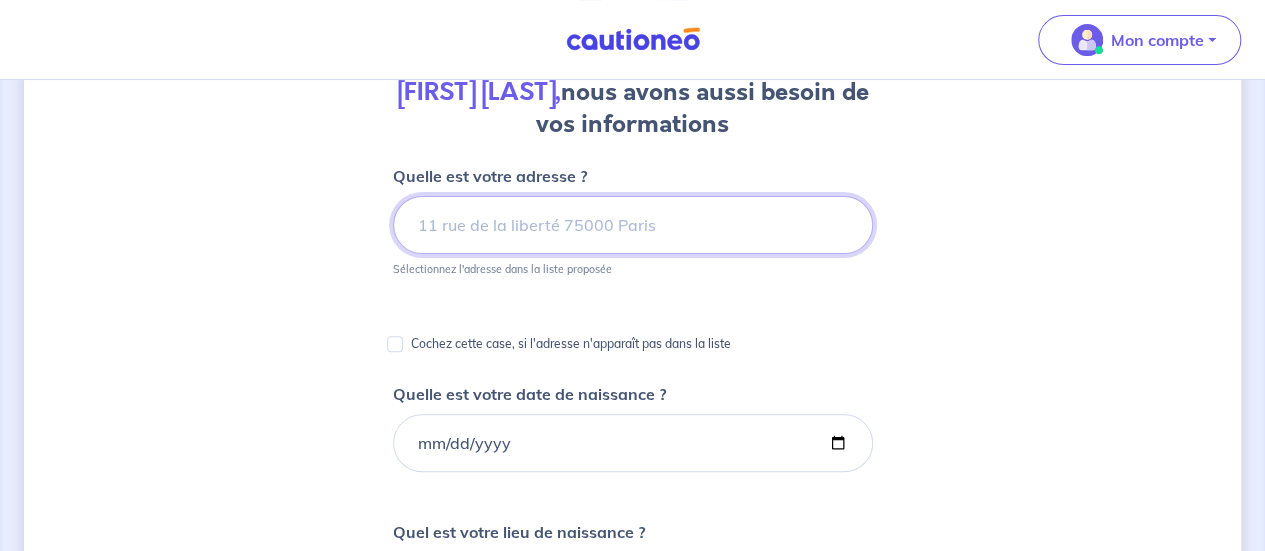 click at bounding box center [633, 225] 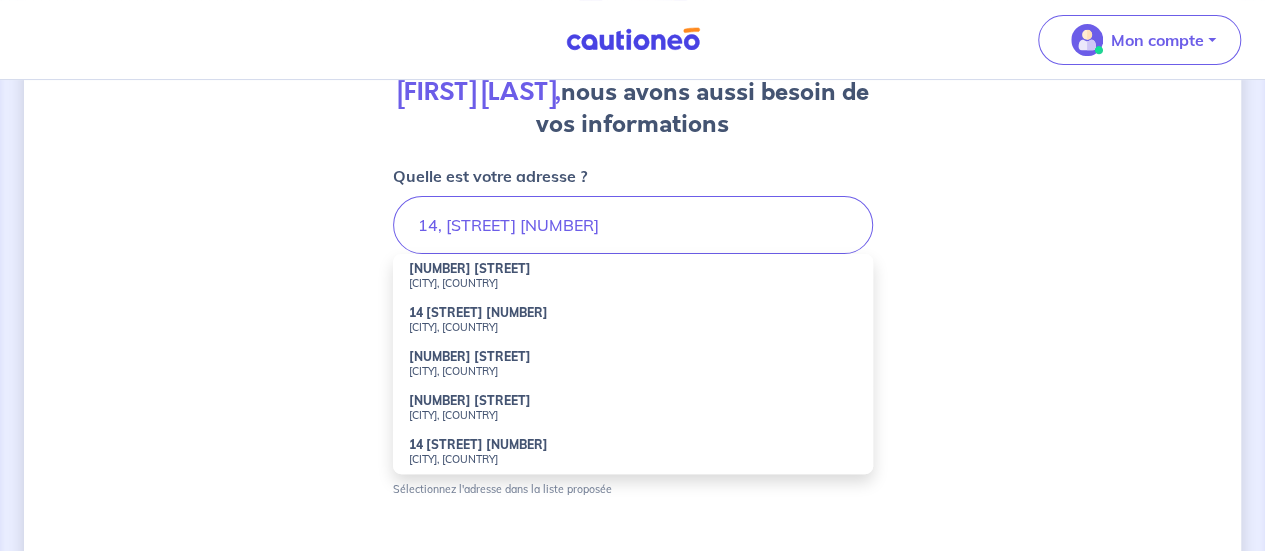 click on "[NUMBER] [STREET]" at bounding box center [470, 268] 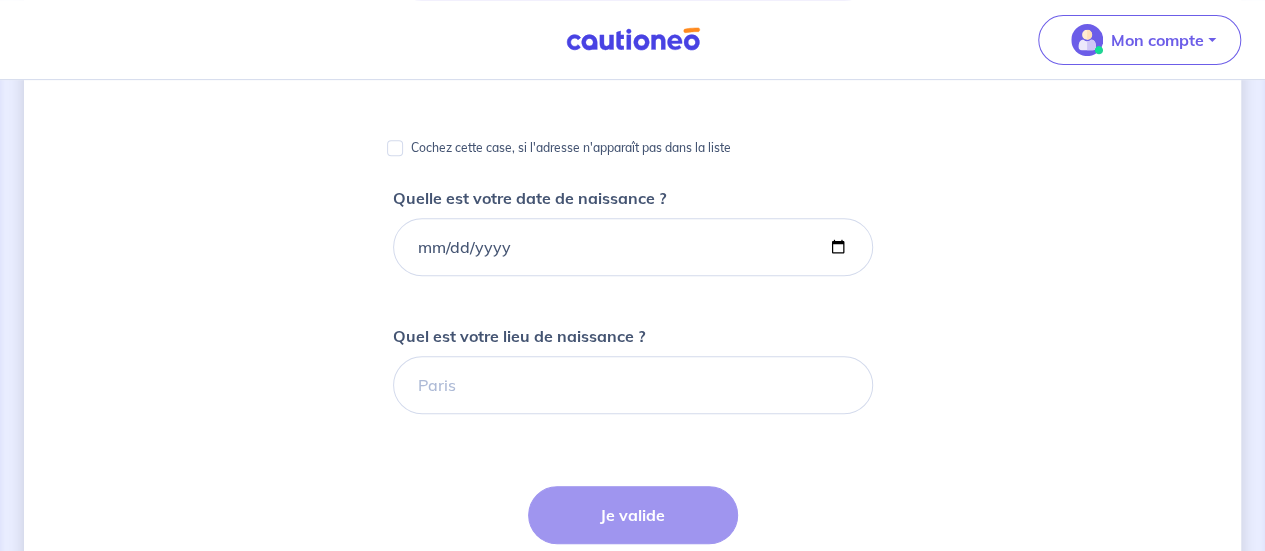 scroll, scrollTop: 400, scrollLeft: 0, axis: vertical 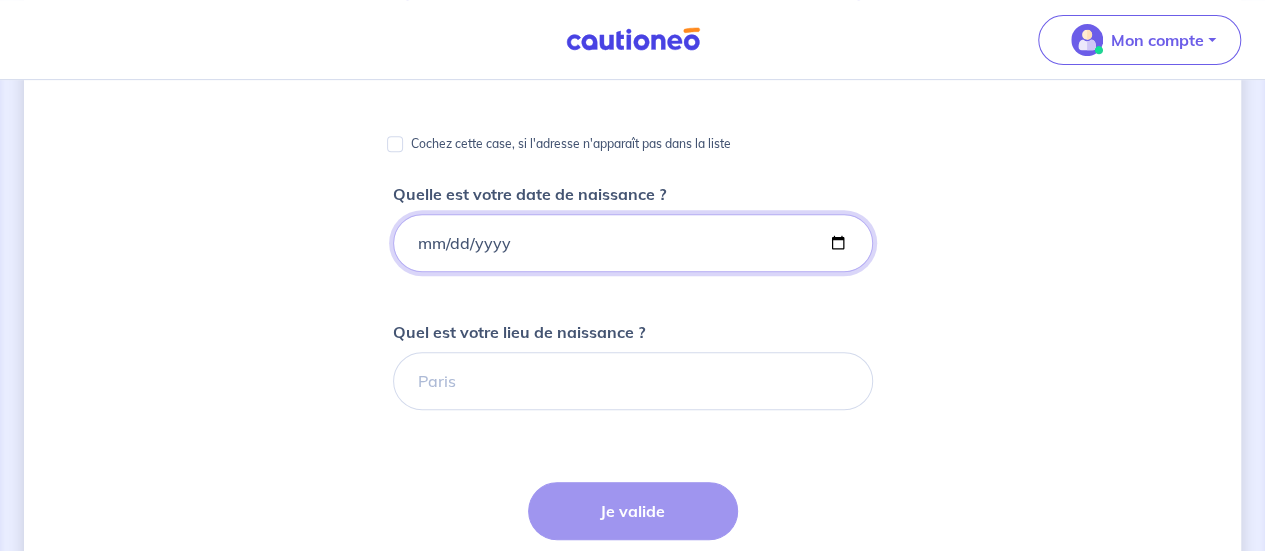 click on "Quelle est votre date de naissance ?" at bounding box center (633, 243) 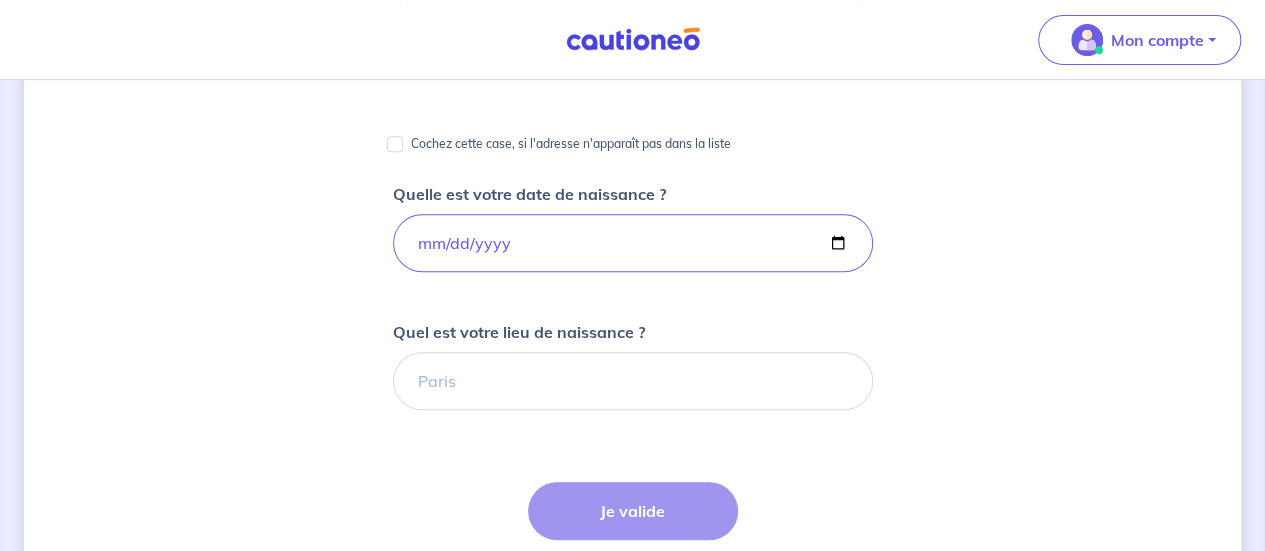 click on "[FIRST] [LAST],  nous avons aussi besoin de vos informations Quelle est votre adresse ? 14 [STREET] [NUMBER], [CITY], [COUNTRY] Sélectionnez l'adresse dans la liste proposée Cochez cette case, si l'adresse n'apparaît pas dans la liste Quelle est votre date de naissance ? [DATE] Quel est votre lieu de naissance ? Étape Précédente Précédent Je valide Je valide À  SAVOIR Actuellement, nous ne pouvons inscrire qu'un seul propriétaire sur le contrat. Si vous n'êtes pas le seul propriétaire du logement, rassurez-vous le bien est tout autant garanti." at bounding box center [632, 351] 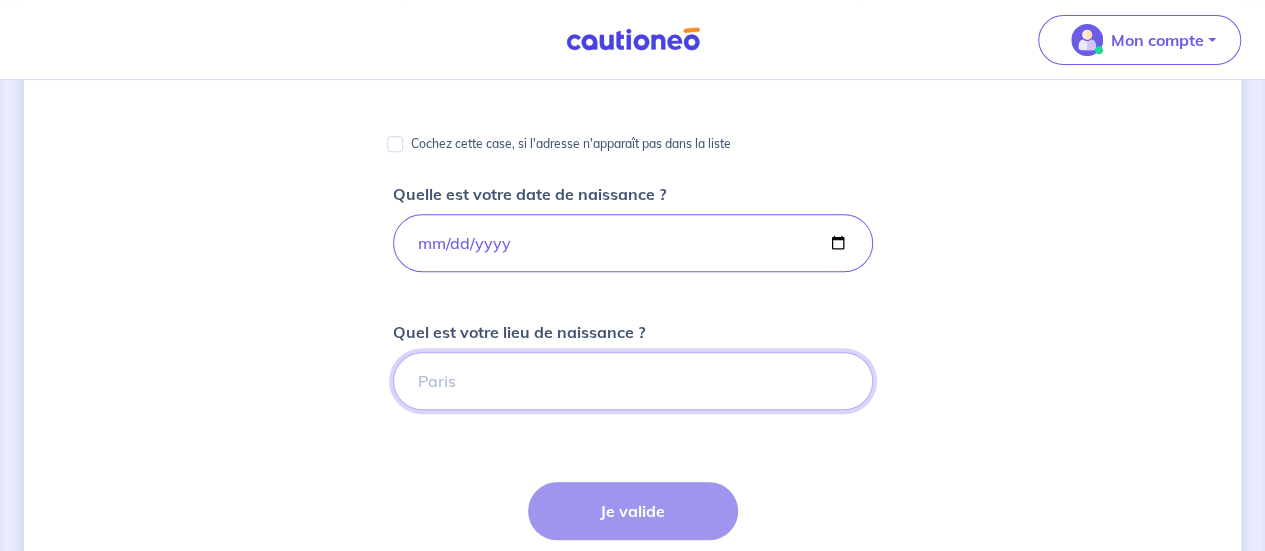 click on "Quel est votre lieu de naissance ?" at bounding box center (633, 381) 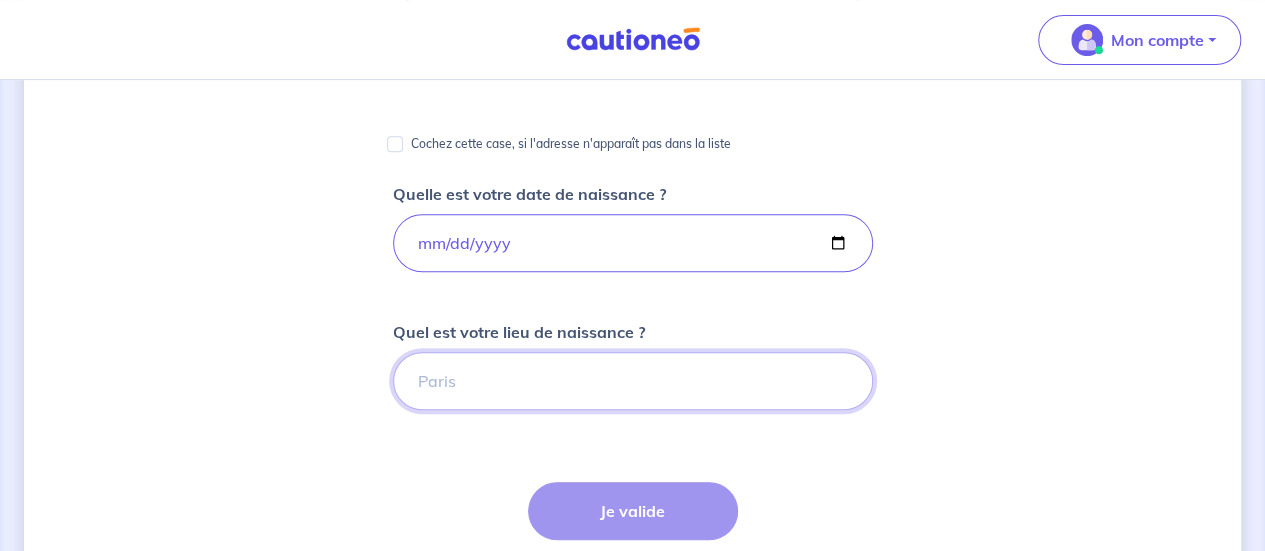 type on "B" 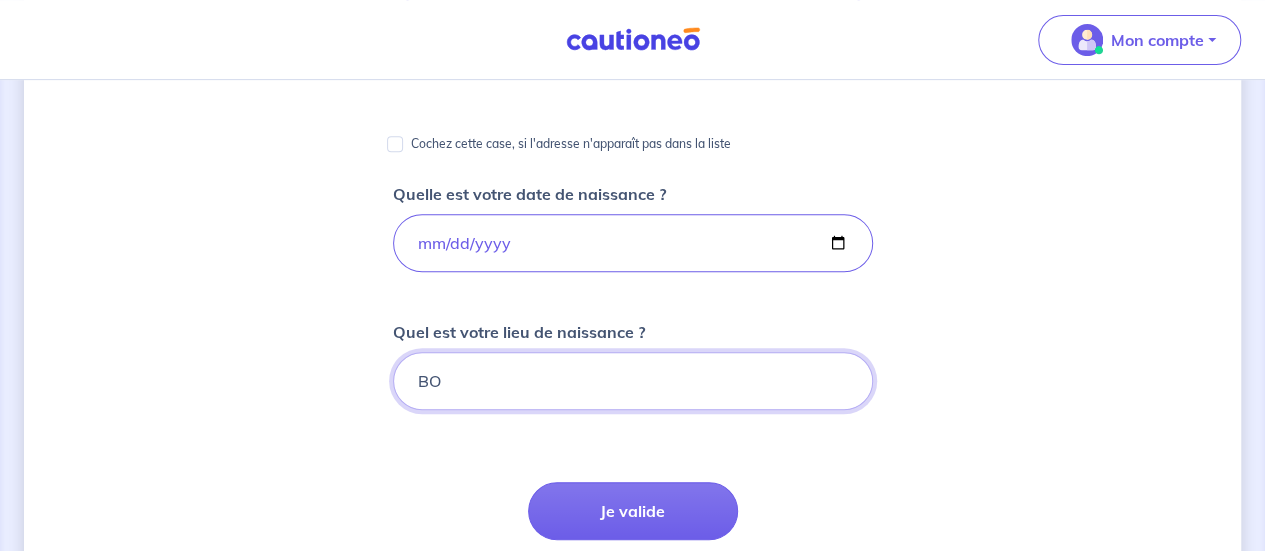 type on "B" 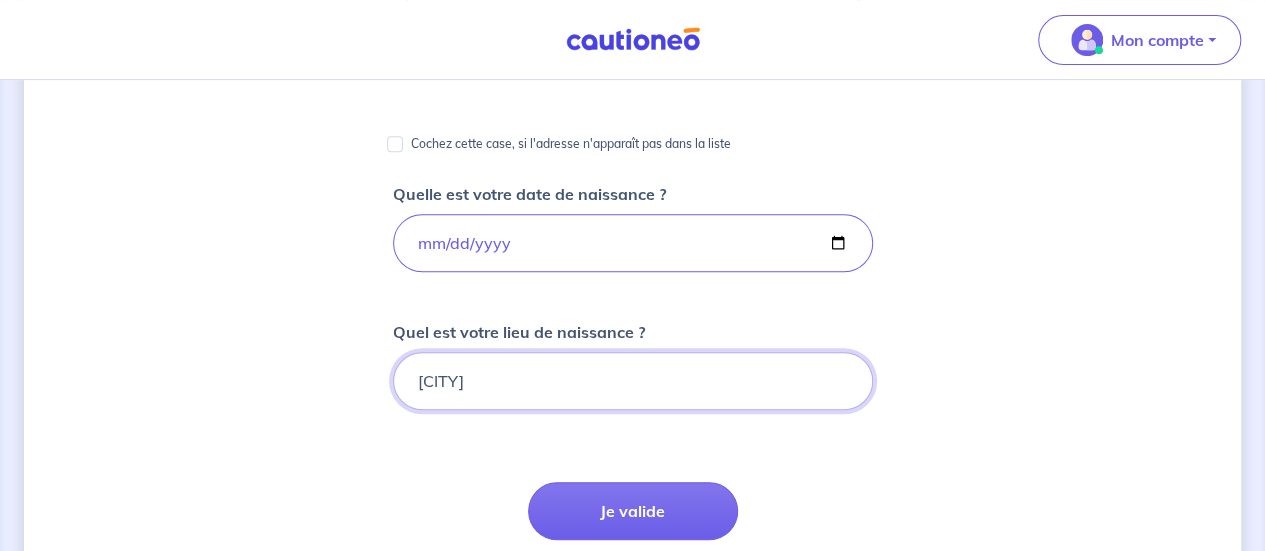type on "[CITY]" 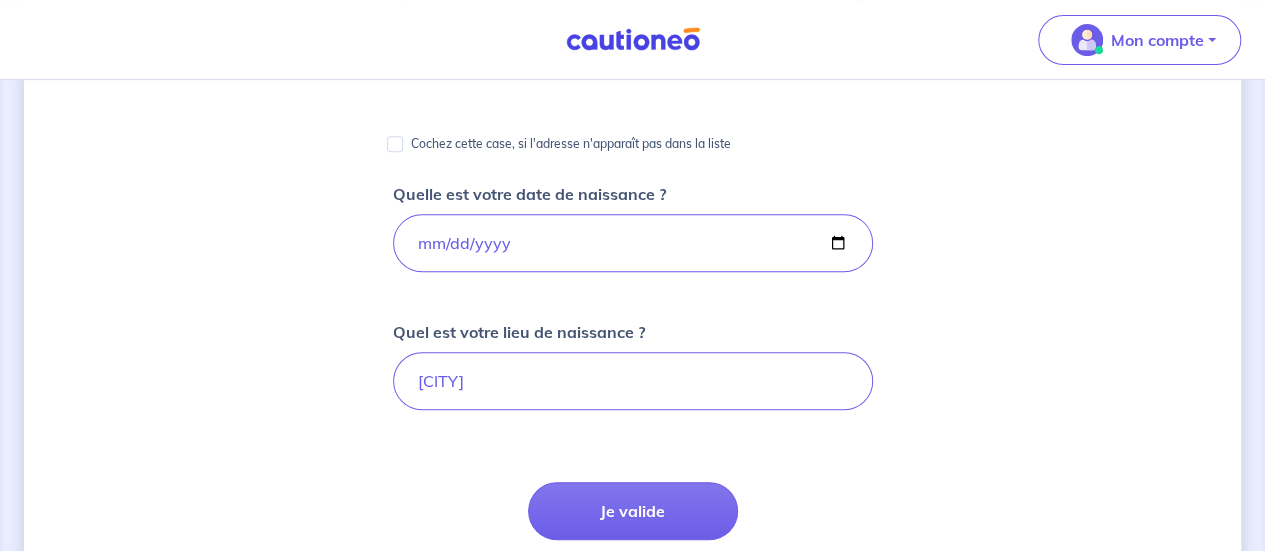 click on "Quelle est votre adresse ? [NUMBER] [STREET], [CITY], [COUNTRY] Sélectionnez l'adresse dans la liste proposée Cochez cette case, si l'adresse n'apparaît pas dans la liste Quelle est votre date de naissance ? [DATE] Quel est votre lieu de naissance ? [CITY] Étape Précédente Précédent Je valide Je valide À SAVOIR Actuellement, nous ne pouvons inscrire qu'un seul propriétaire sur le contrat. Si vous n'êtes pas le seul propriétaire du logement, rassurez-vous le bien est tout autant garanti." at bounding box center (633, 453) 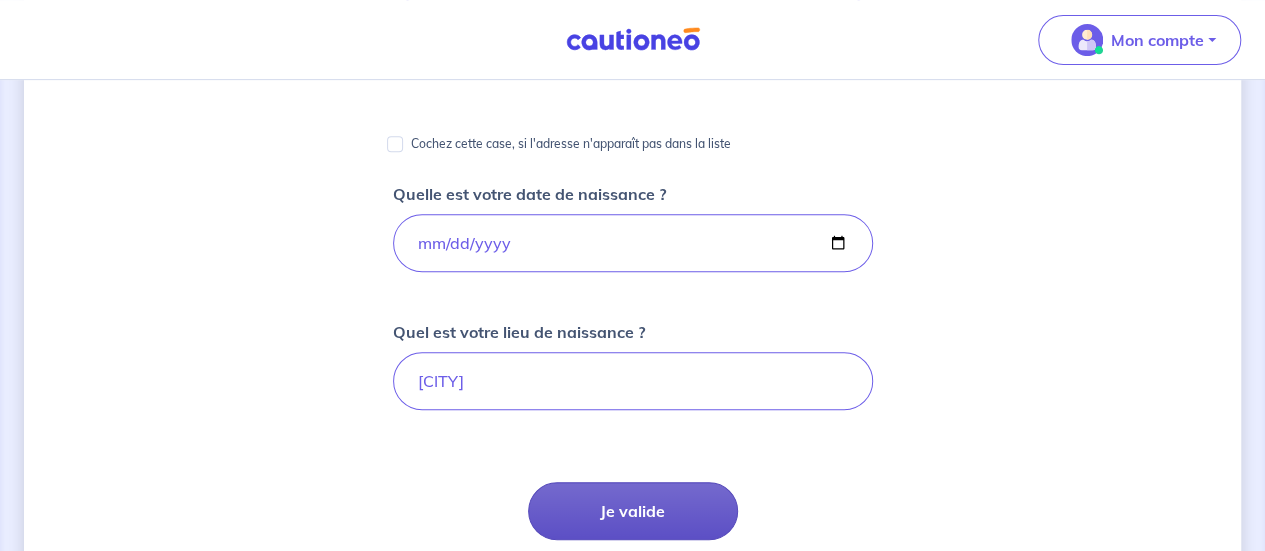 click on "Je valide" at bounding box center [633, 511] 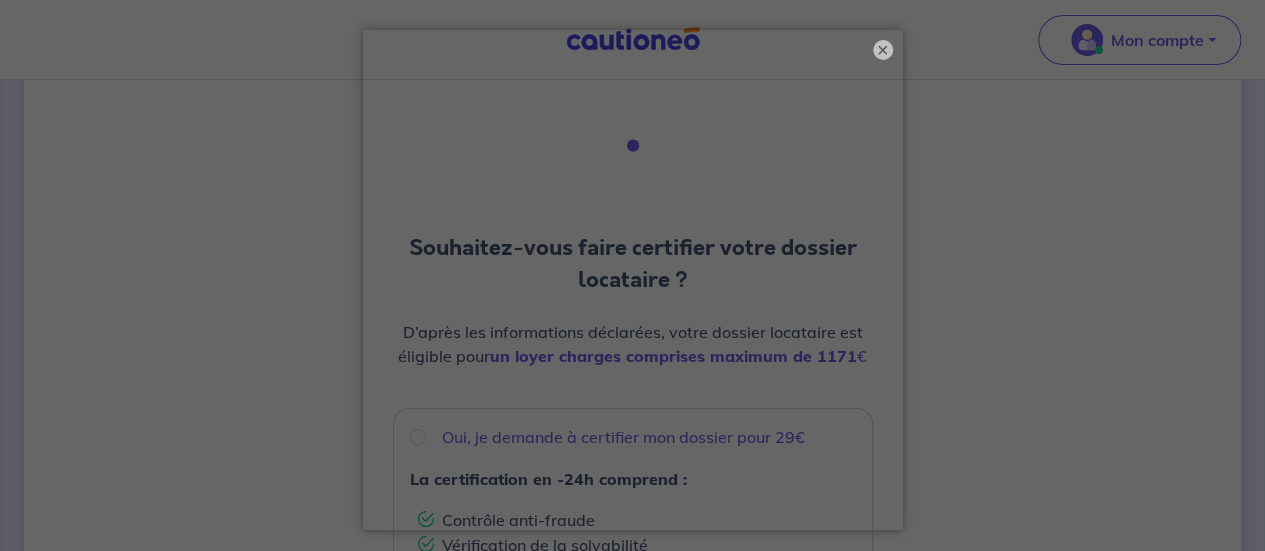 scroll, scrollTop: 0, scrollLeft: 0, axis: both 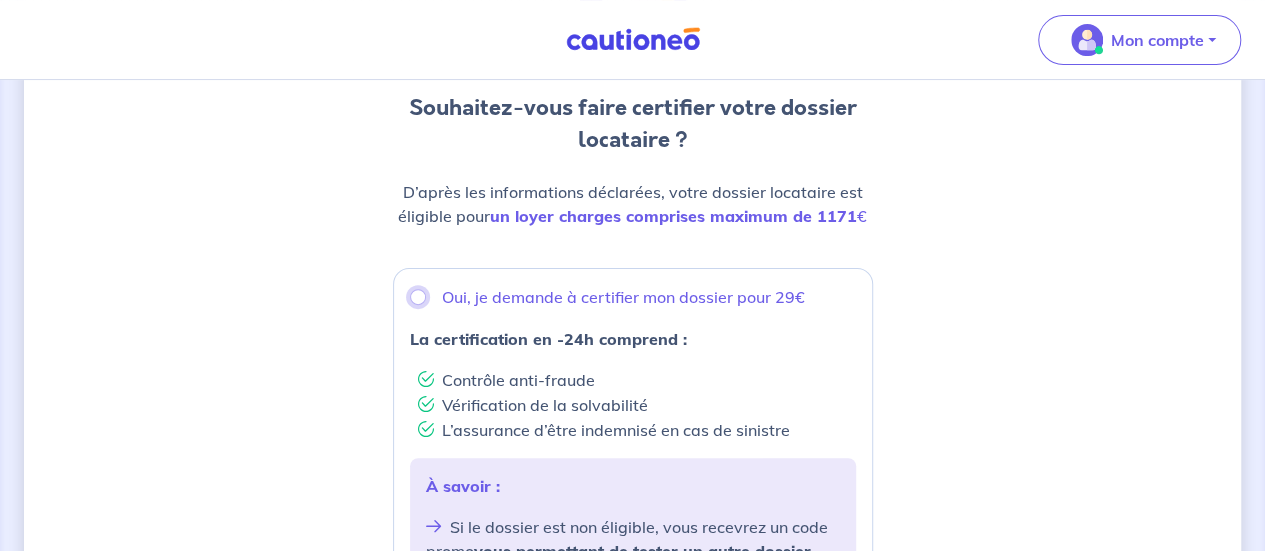 click on "Oui, je demande à certifier mon dossier pour 29€" at bounding box center [418, 297] 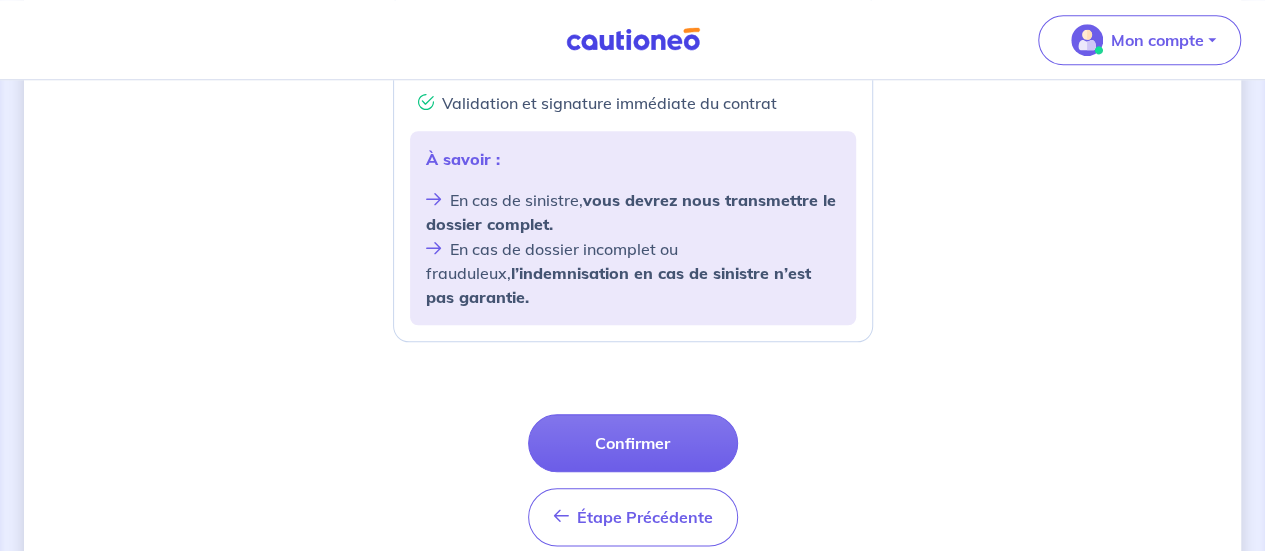scroll, scrollTop: 939, scrollLeft: 0, axis: vertical 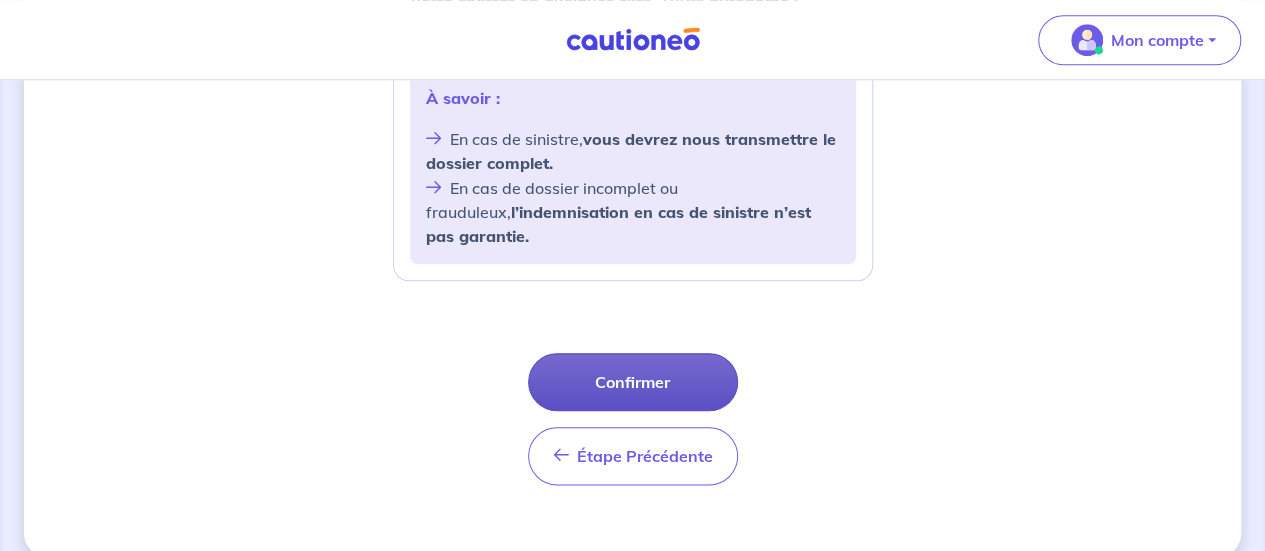 click on "Confirmer" at bounding box center (633, 382) 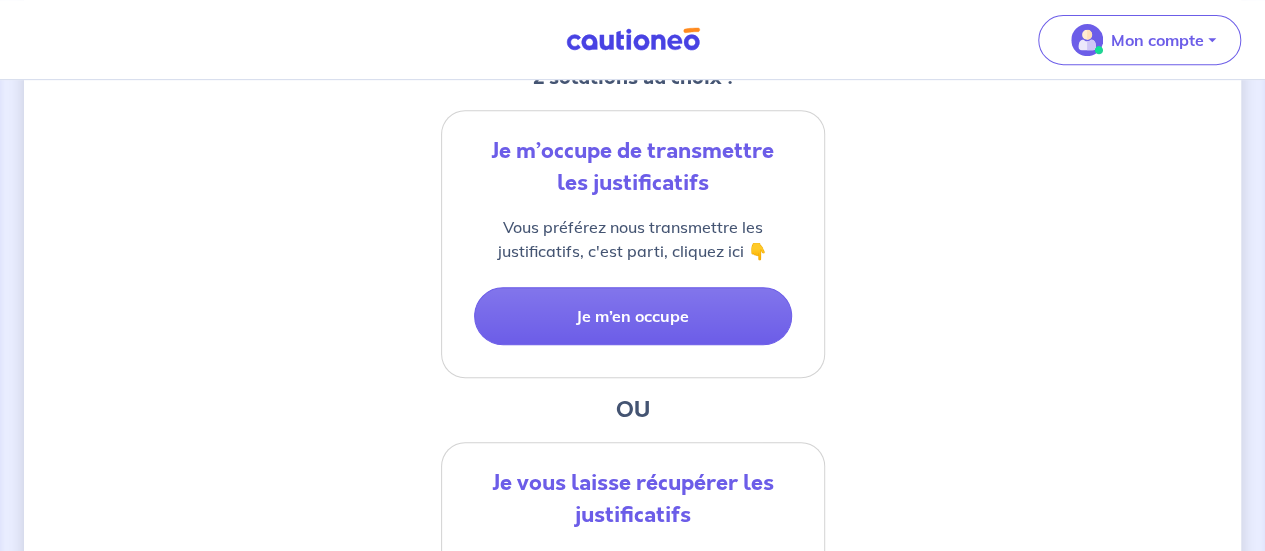 scroll, scrollTop: 399, scrollLeft: 0, axis: vertical 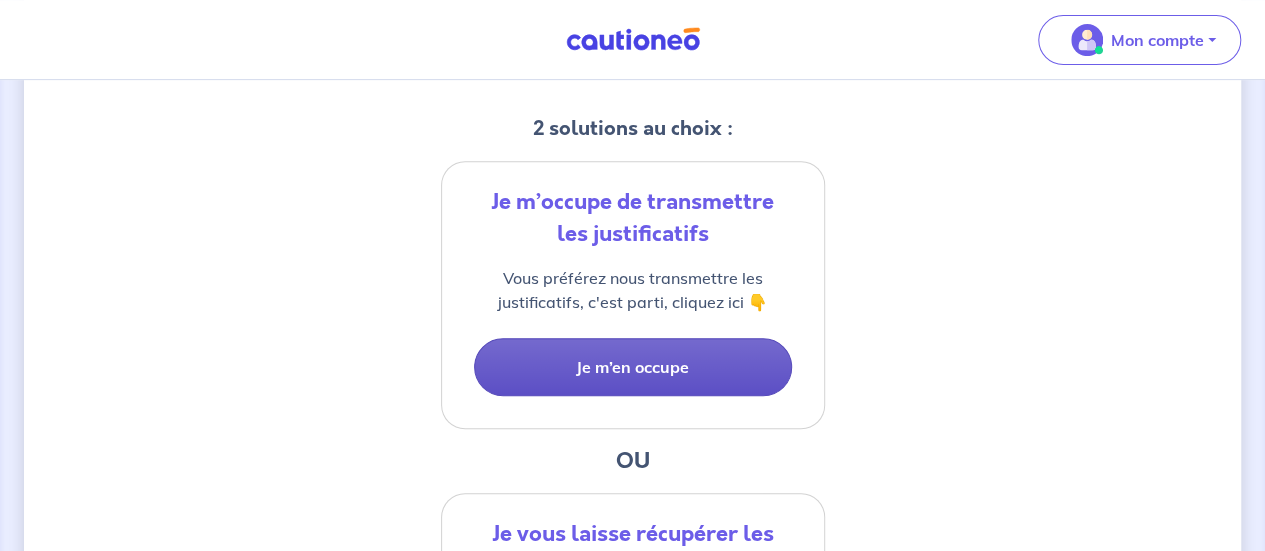 click on "Je m’en occupe" at bounding box center [633, 367] 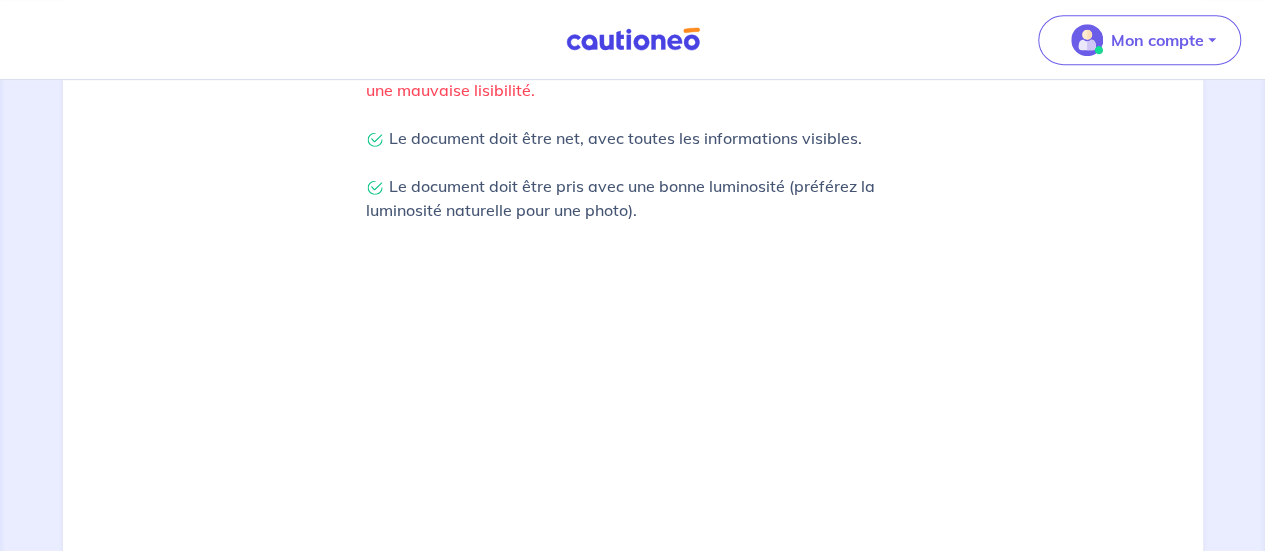 scroll, scrollTop: 500, scrollLeft: 0, axis: vertical 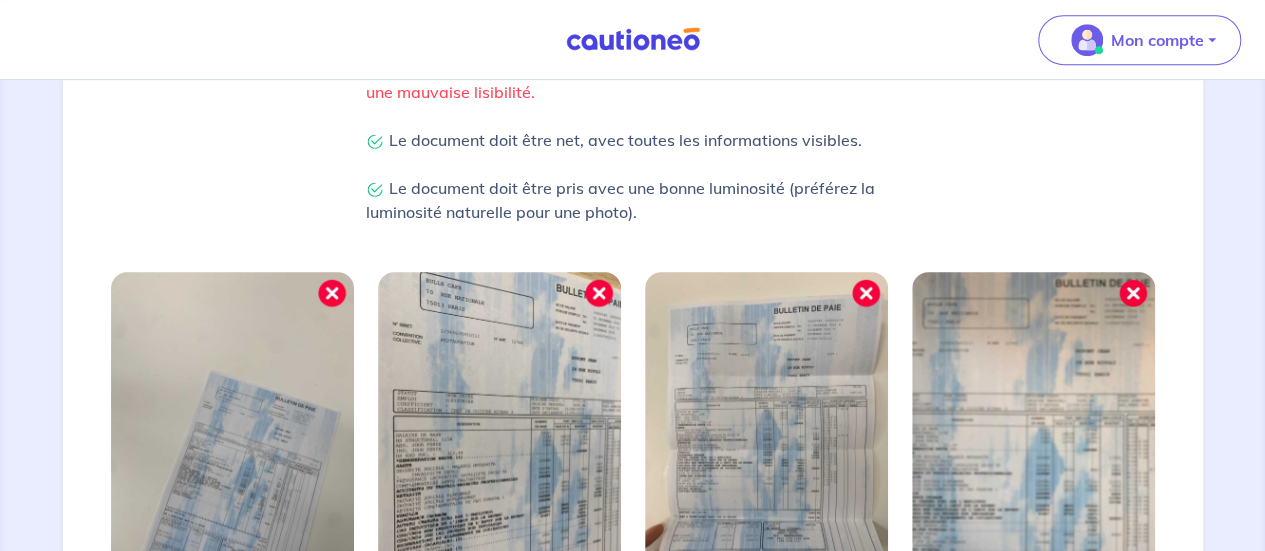 click at bounding box center [232, 434] 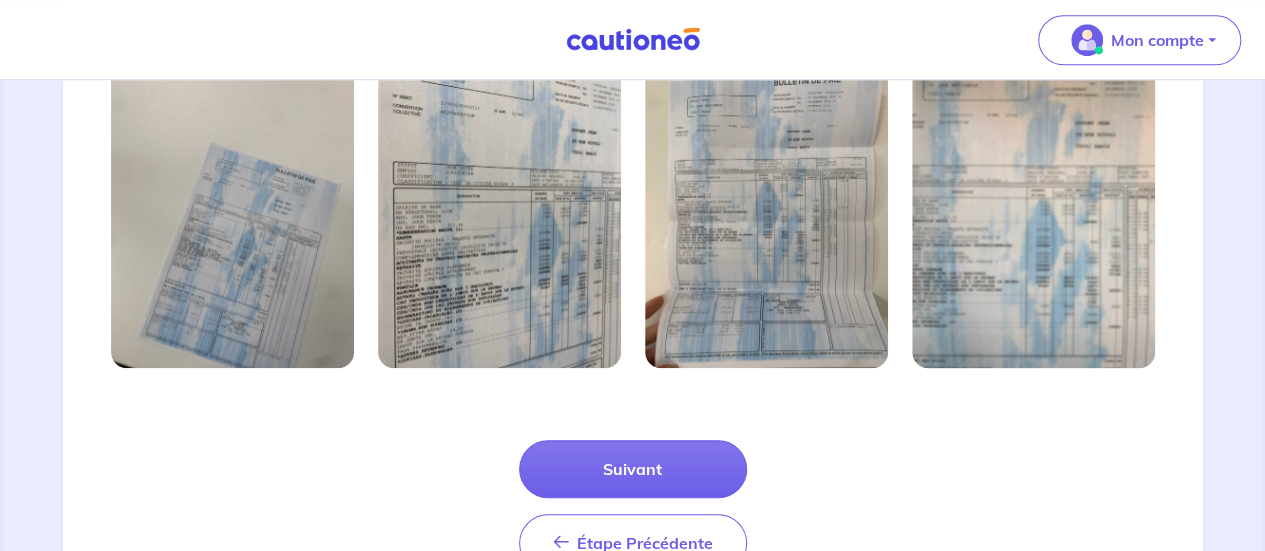 scroll, scrollTop: 819, scrollLeft: 0, axis: vertical 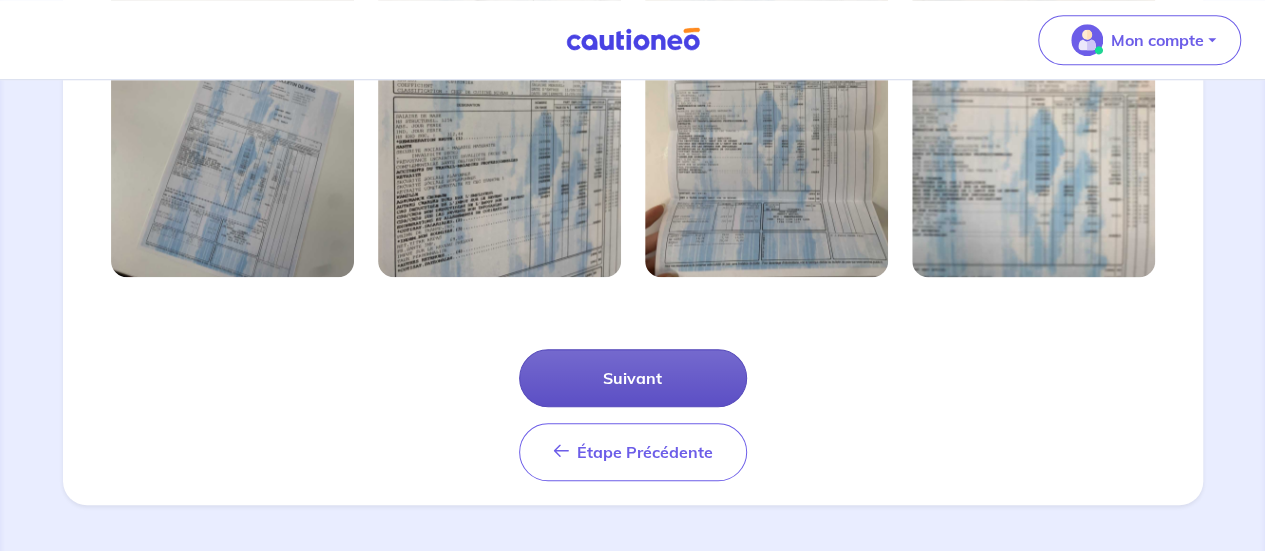 click on "Suivant" at bounding box center [633, 378] 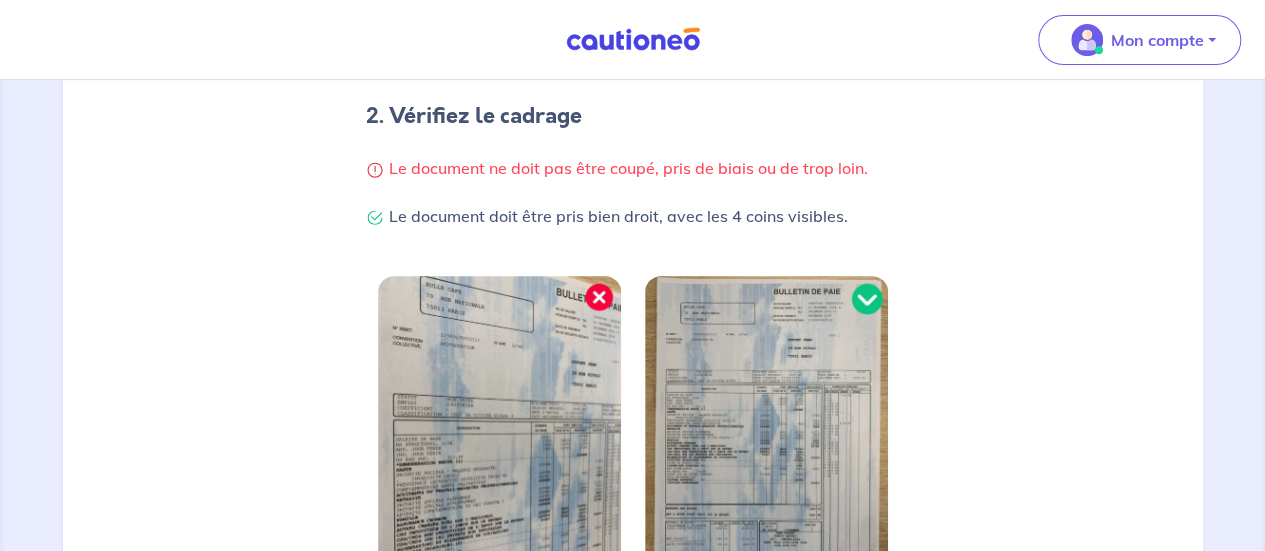scroll, scrollTop: 723, scrollLeft: 0, axis: vertical 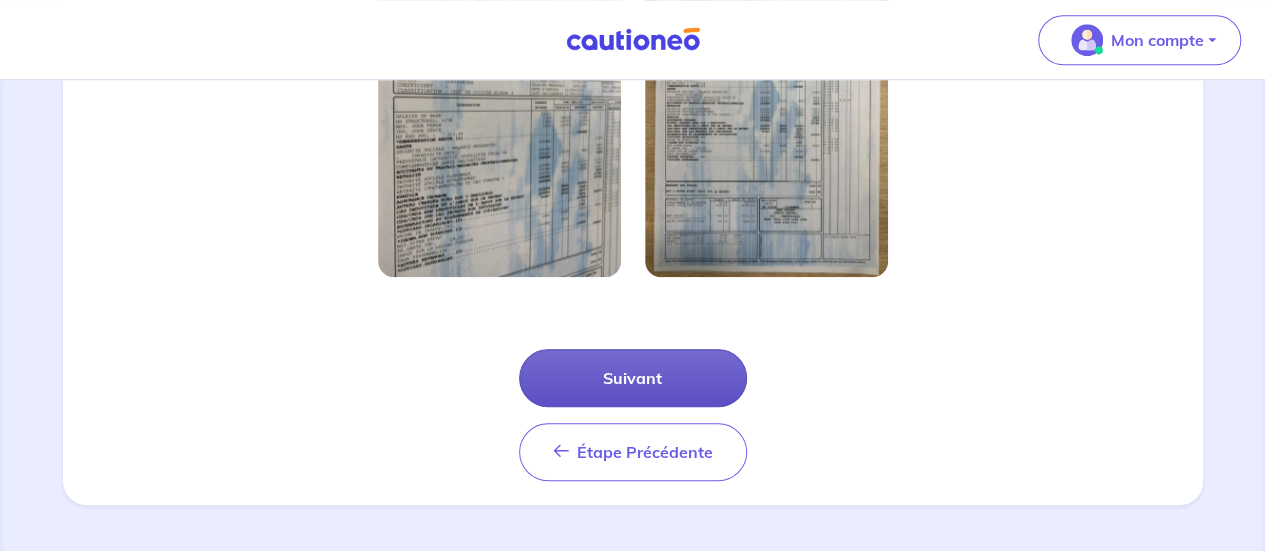click on "Suivant" at bounding box center (633, 378) 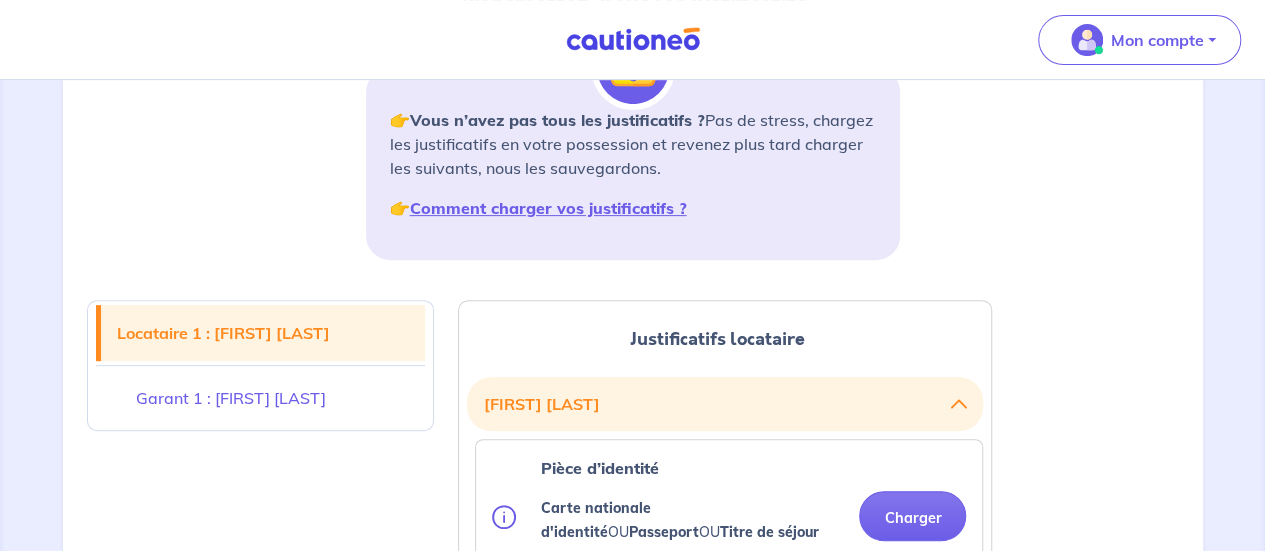 scroll, scrollTop: 500, scrollLeft: 0, axis: vertical 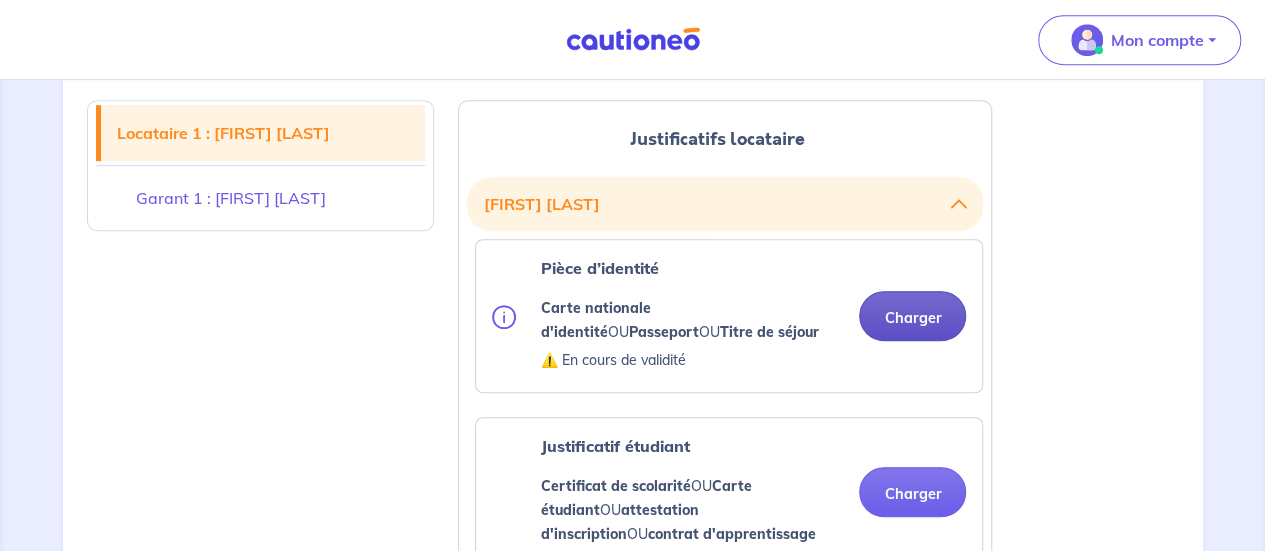 click on "Charger" at bounding box center [912, 316] 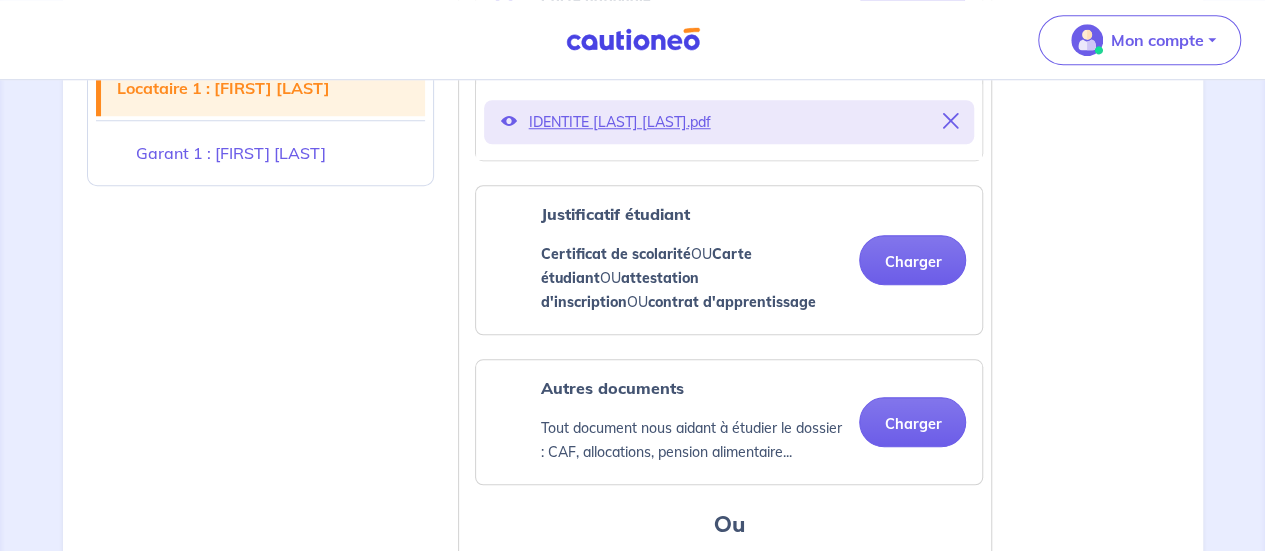 scroll, scrollTop: 900, scrollLeft: 0, axis: vertical 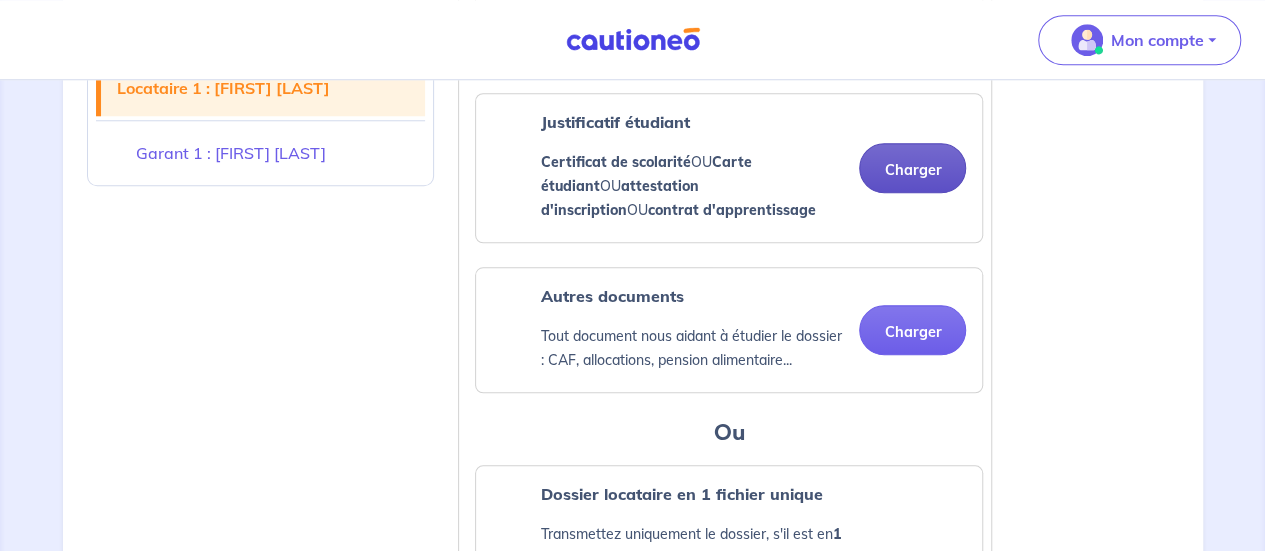 click on "Charger" at bounding box center (912, 168) 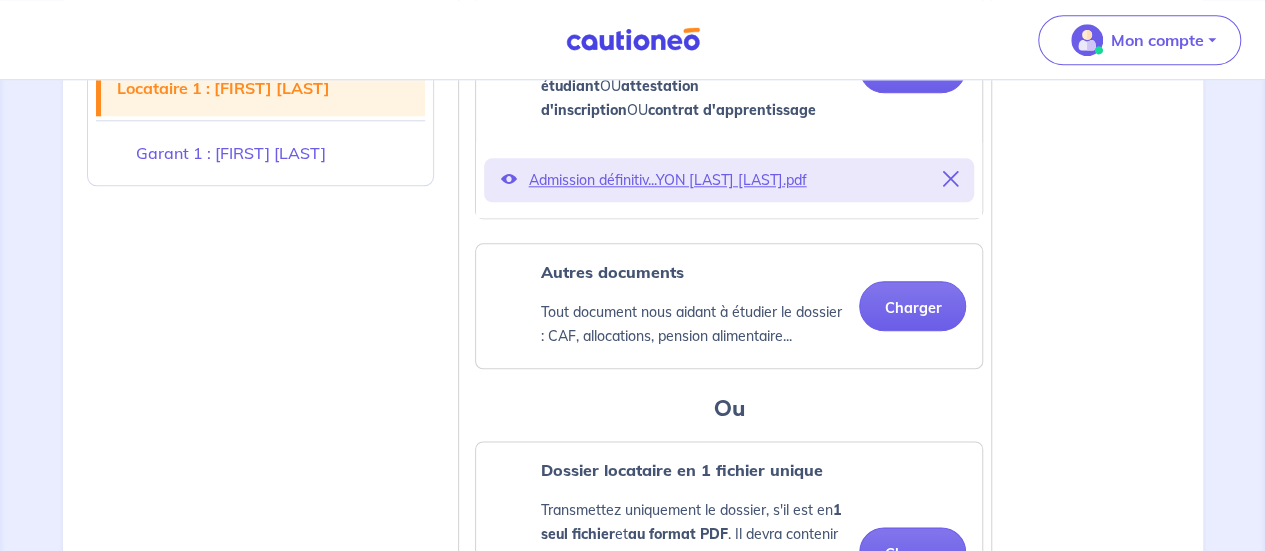 scroll, scrollTop: 1200, scrollLeft: 0, axis: vertical 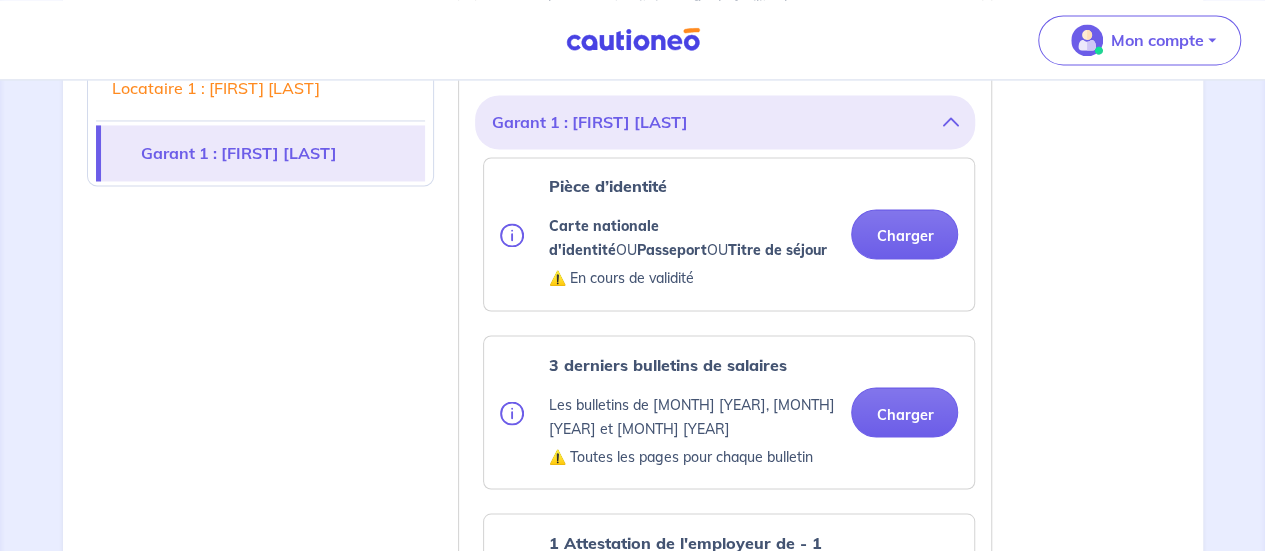 click on "Garant 1 : [FIRST] [LAST] Pièce d’identité Carte nationale d'identité OU Passeport OU Titre de séjour ⚠️ En cours de validité Charger 3 derniers bulletins de salaires Les bulletins de [MONTH] [YEAR], [MONTH] [YEAR] et [MONTH] [YEAR] ⚠️ Toutes les pages pour chaque bulletin Charger 1 Attestation de l'employeur de - 1 mois ou la copie Intégrale de son contrat de travail. ⚠️ ATTENTION : S'il n’a pas encore commencé son emploi, chargez la promesse d’embauche Charger Dernier avis d'imposition Dernier avis d'imposition français 🇫🇷. ⚠️ Toutes les pages (3 ou 4 pages) Charger Si le locataire est rattaché au foyer fiscal des parents 3 justificatifs à fournir : Dernier avis d'imposition du parent Attestation sur l'honneur signée précisant le rattachement au foyer fiscal Pièce d’identité du parent signataire de l'attestation Charger Autres documents Tout document nous aidant à étudier le dossier : CAF, allocations, pension alimentaire... Charger" at bounding box center (725, 740) 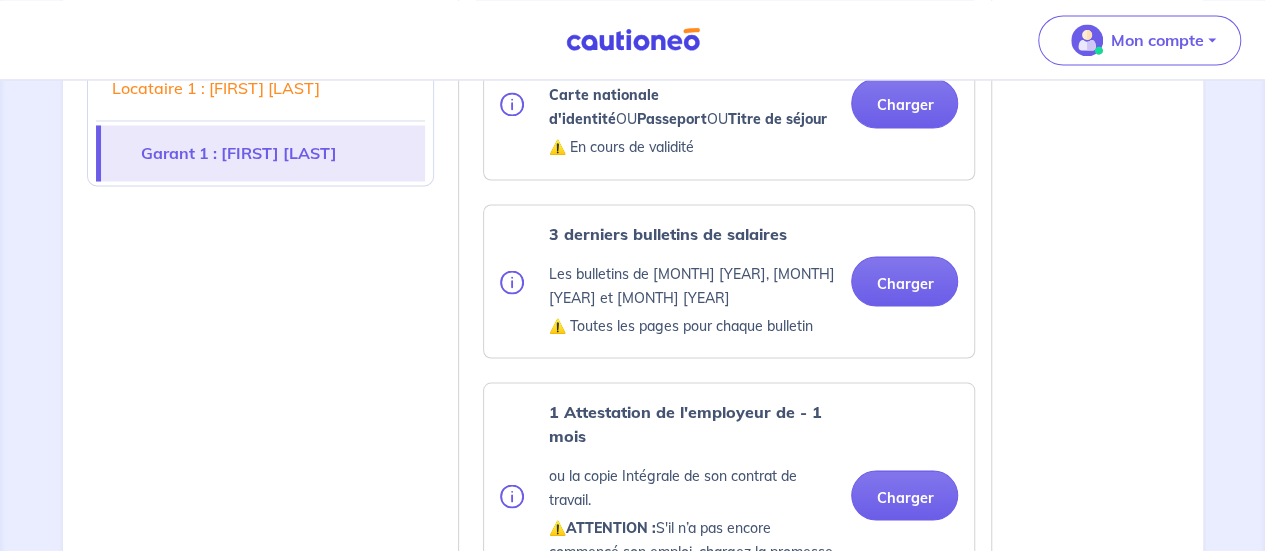scroll, scrollTop: 1700, scrollLeft: 0, axis: vertical 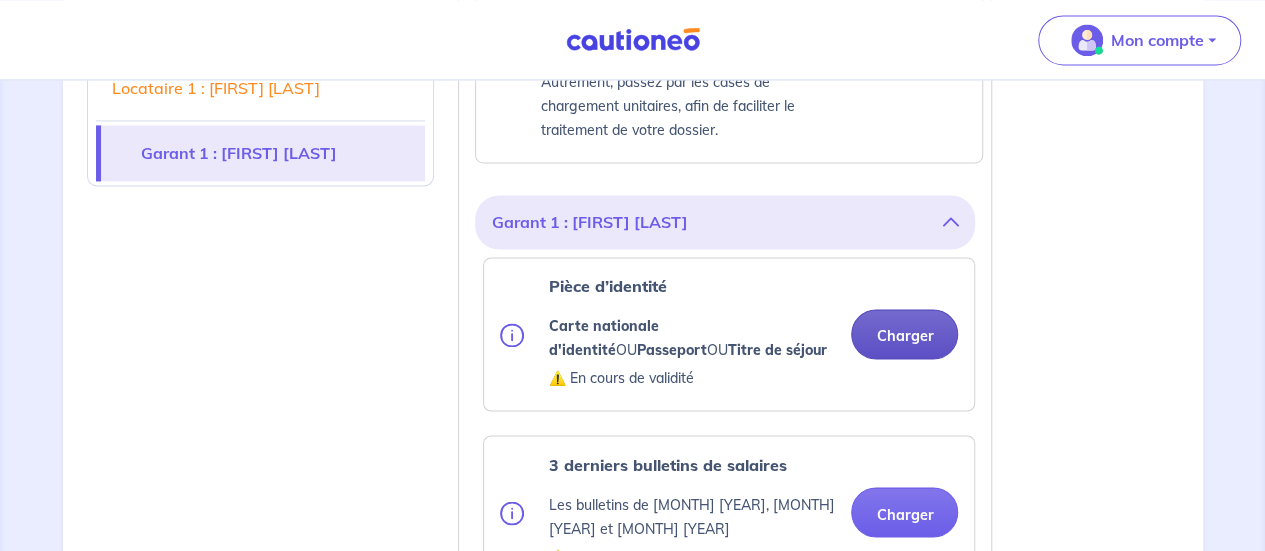 click on "Charger" at bounding box center [904, 334] 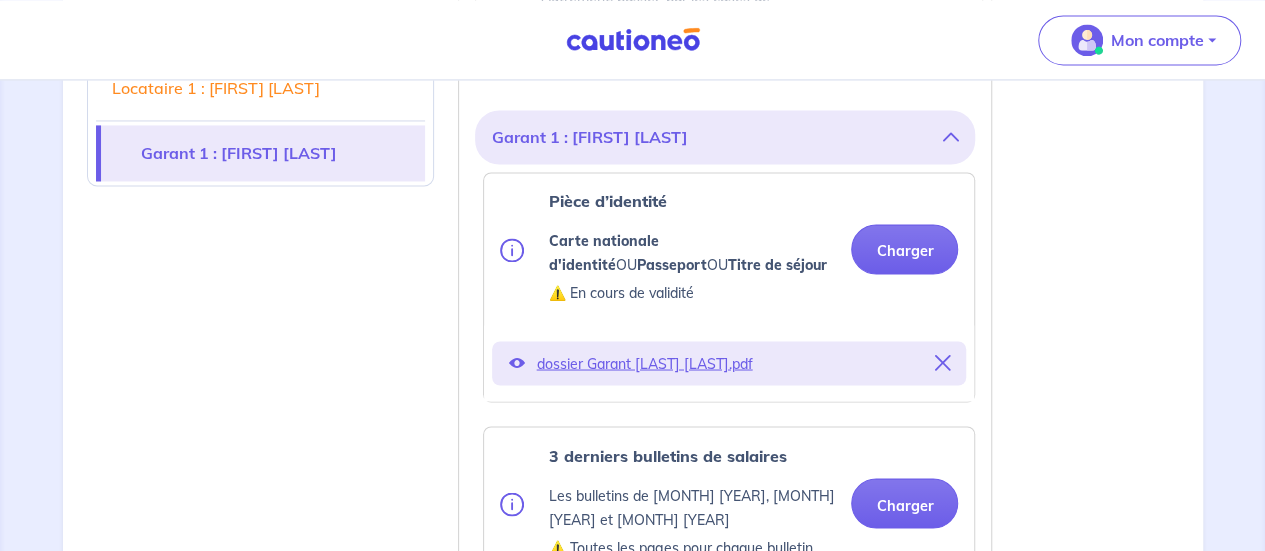 scroll, scrollTop: 1800, scrollLeft: 0, axis: vertical 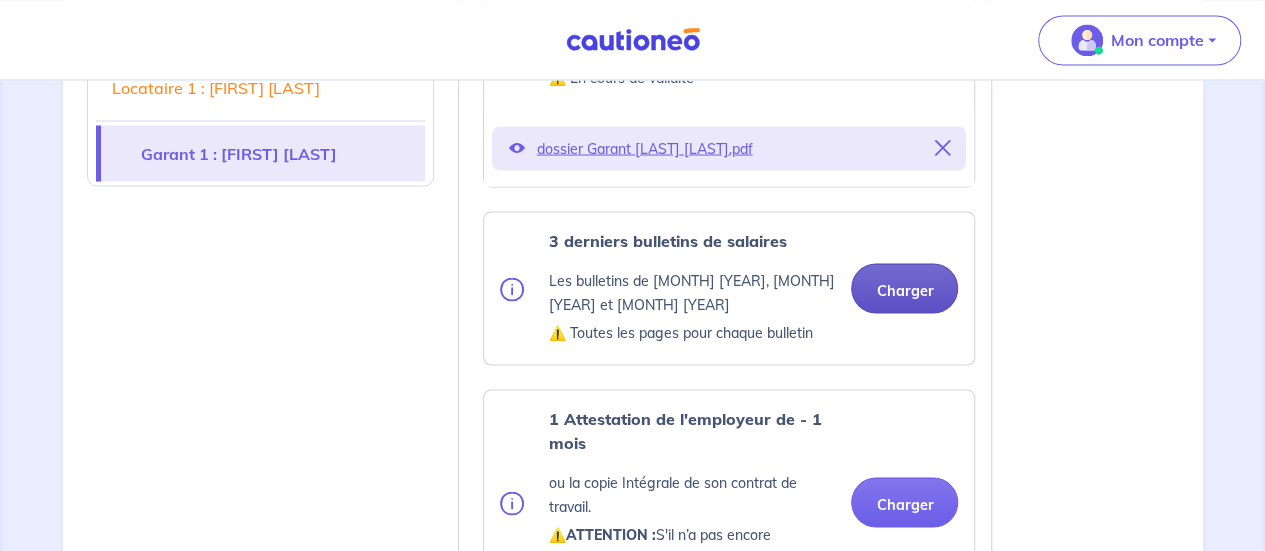 click on "Charger" at bounding box center (904, 288) 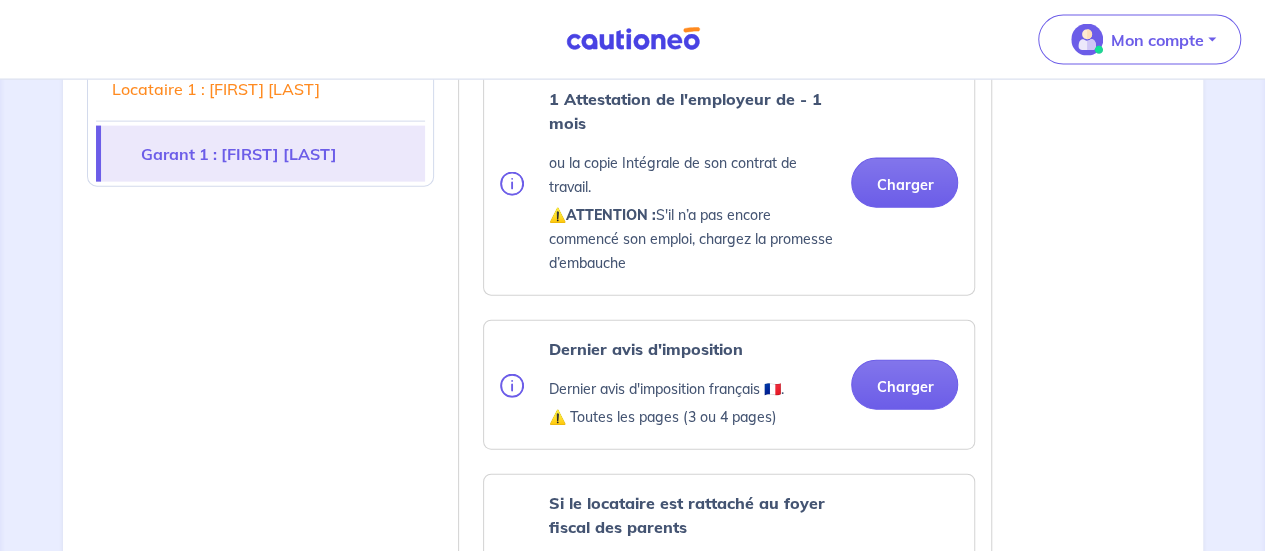 scroll, scrollTop: 2200, scrollLeft: 0, axis: vertical 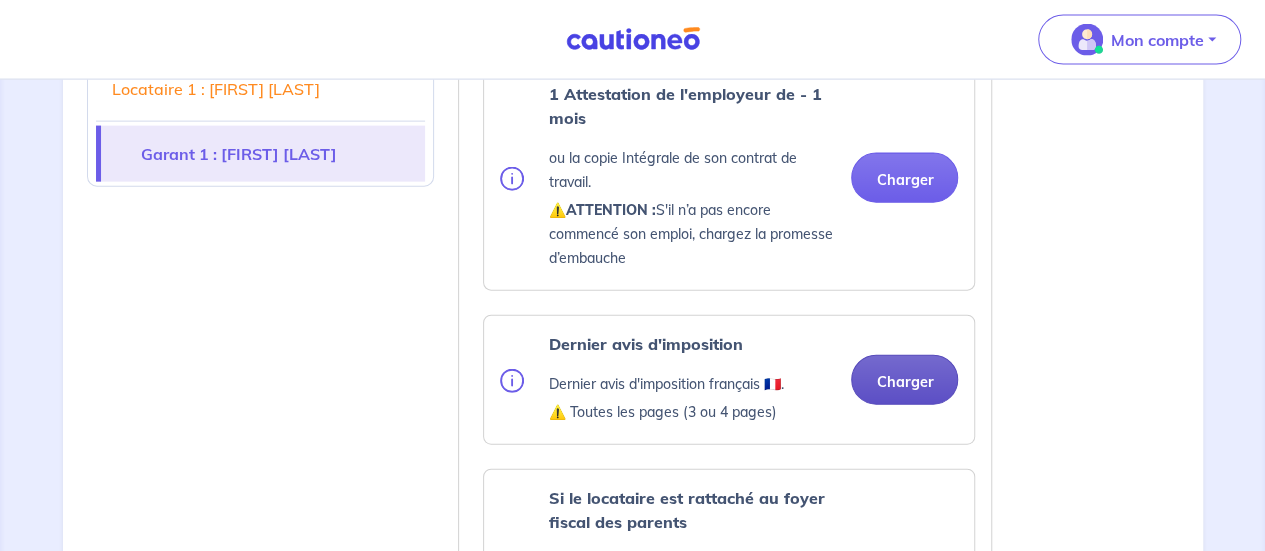 click on "Charger" at bounding box center (904, 380) 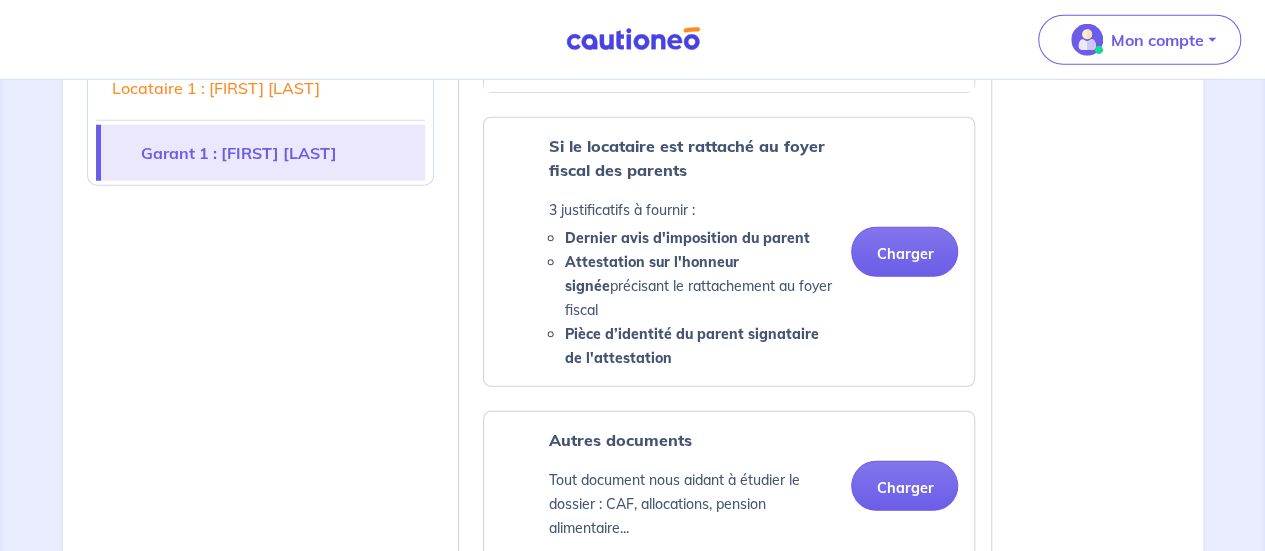 scroll, scrollTop: 2500, scrollLeft: 0, axis: vertical 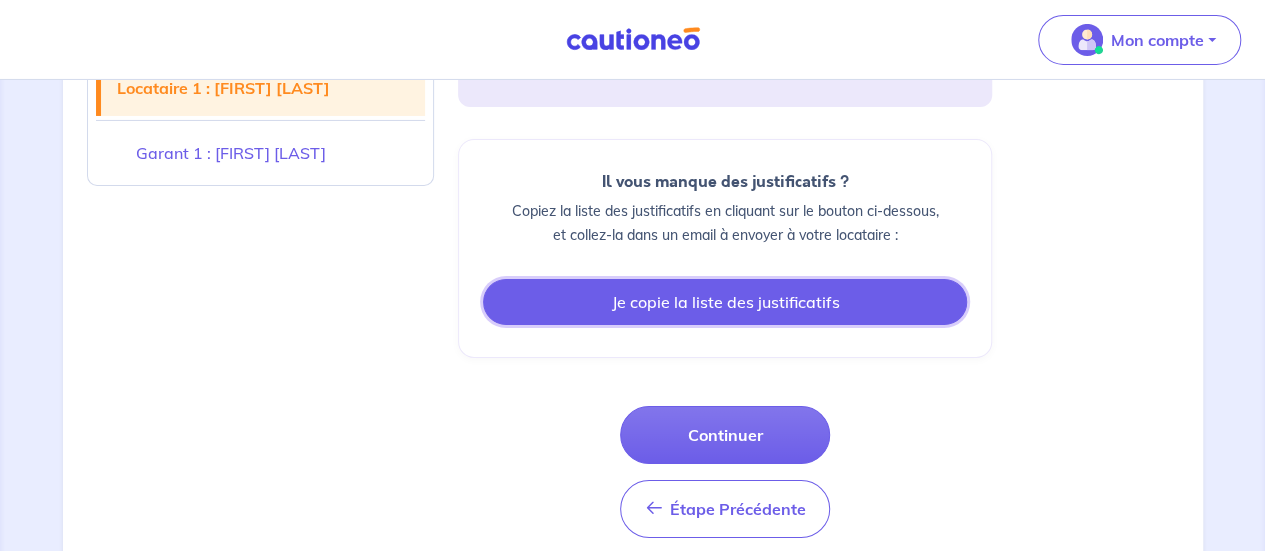 click on "Je copie la liste des justificatifs" at bounding box center (725, 302) 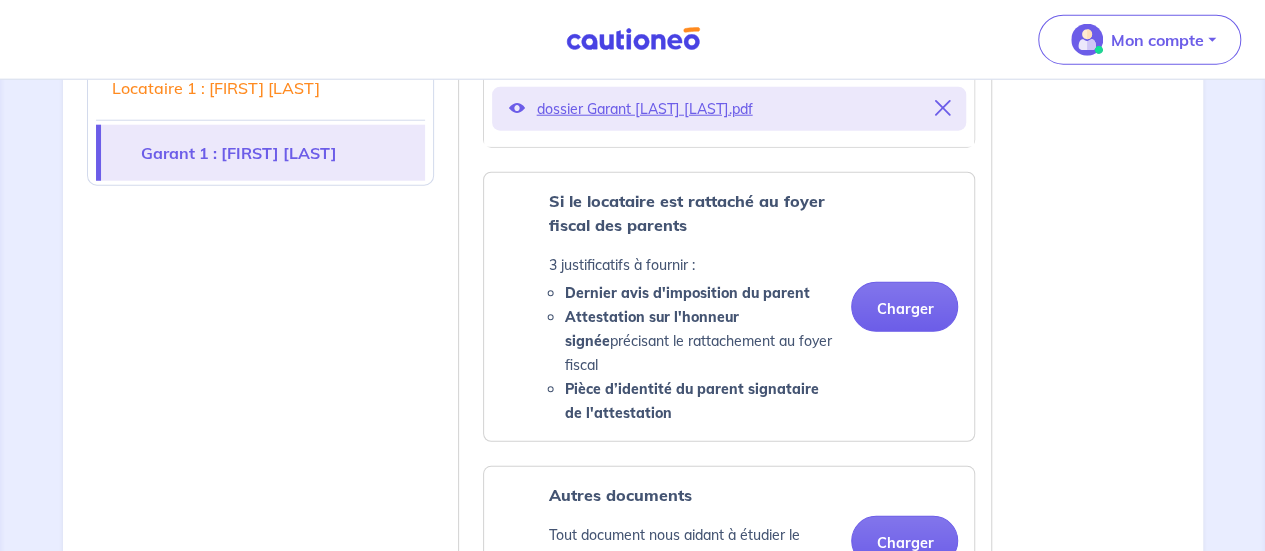 scroll, scrollTop: 2673, scrollLeft: 0, axis: vertical 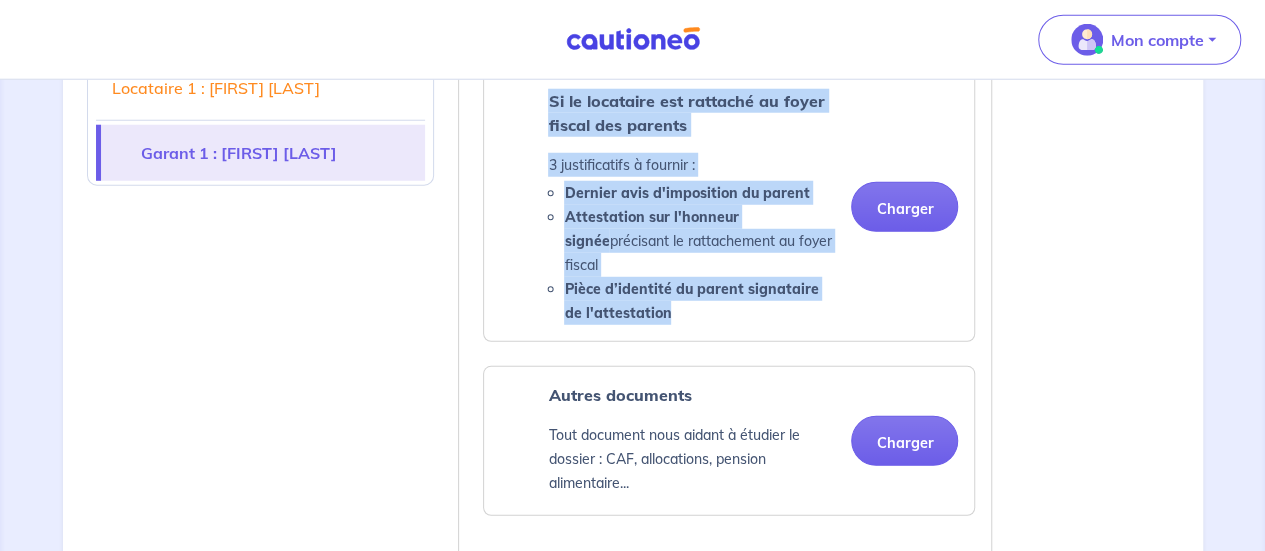 drag, startPoint x: 541, startPoint y: 84, endPoint x: 757, endPoint y: 293, distance: 300.56113 